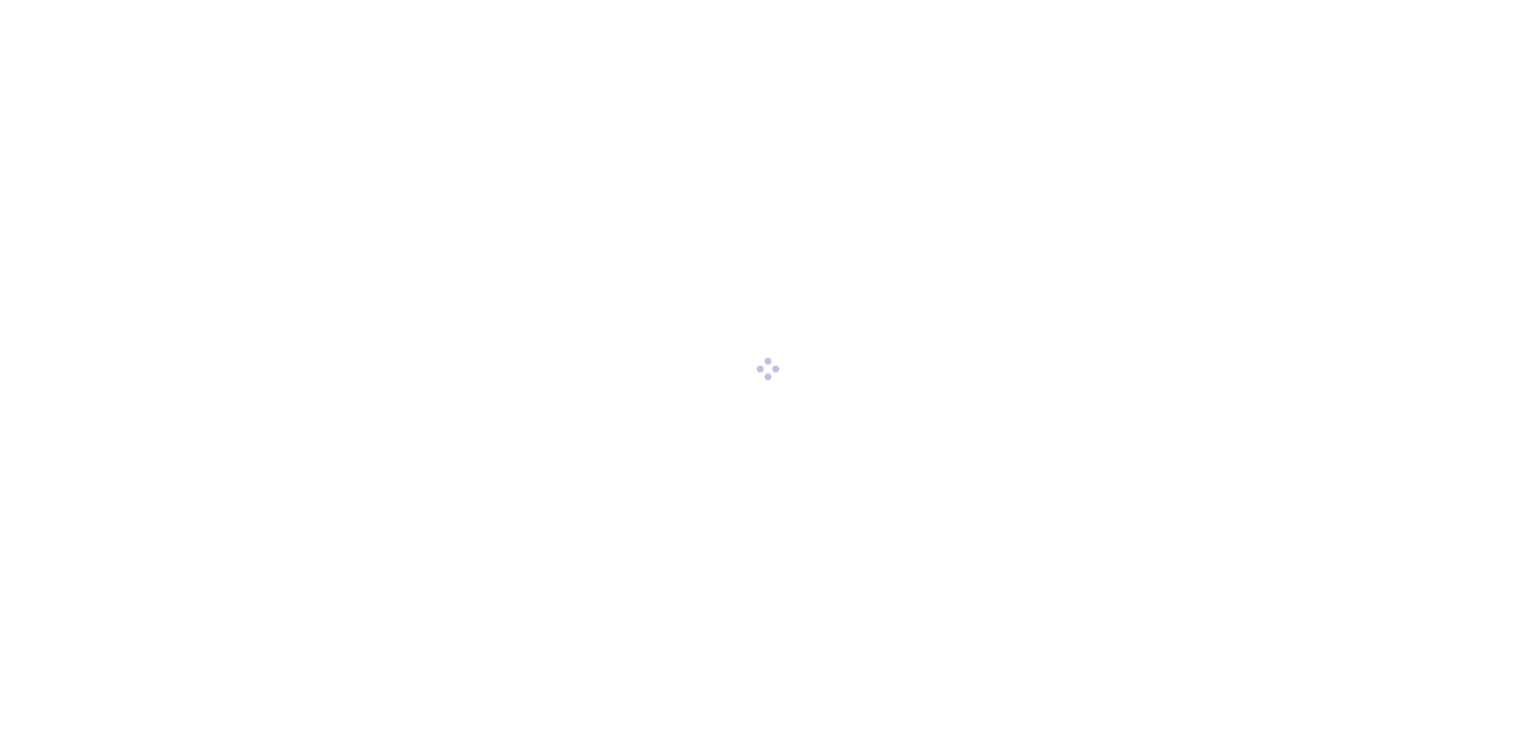 scroll, scrollTop: 0, scrollLeft: 0, axis: both 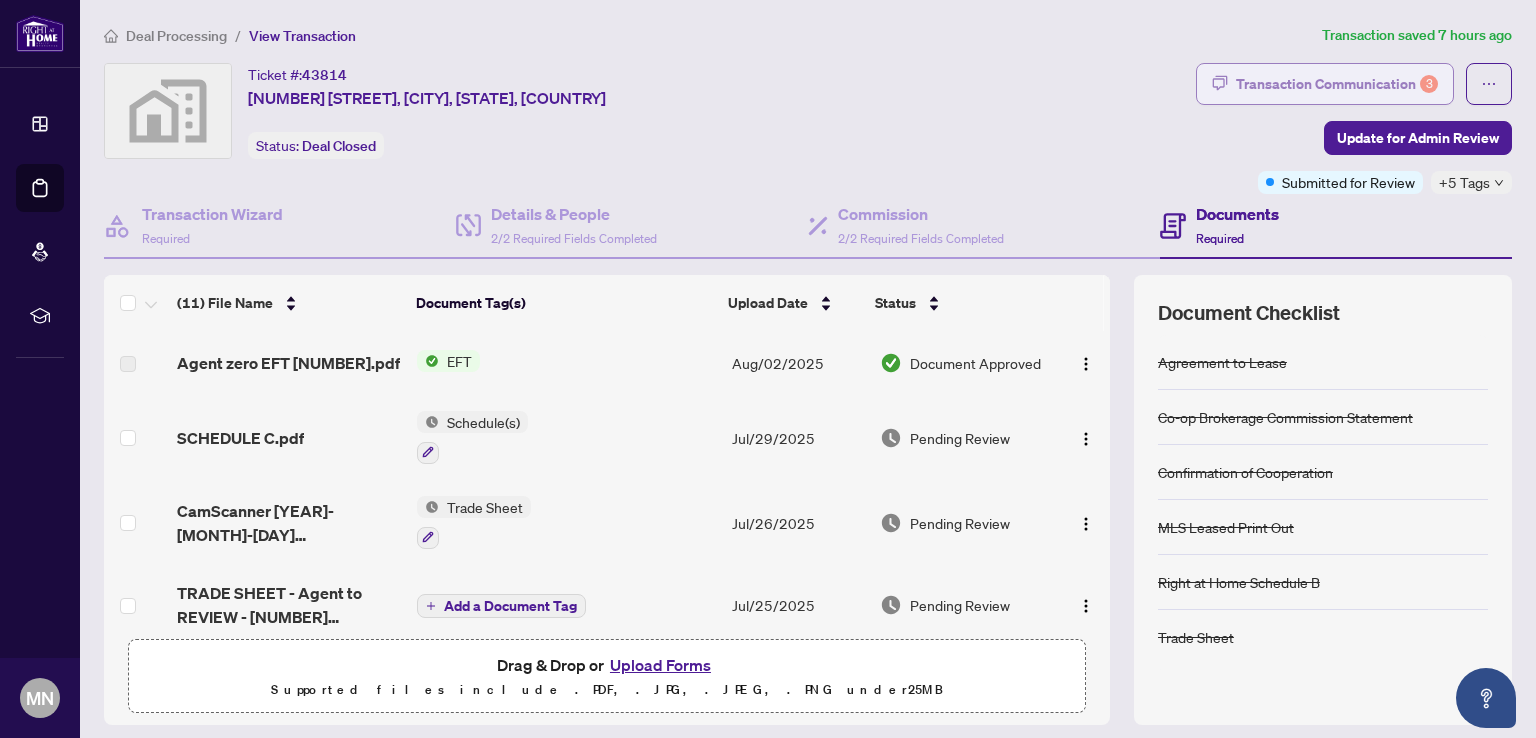 click on "Transaction Communication 3" at bounding box center [1337, 84] 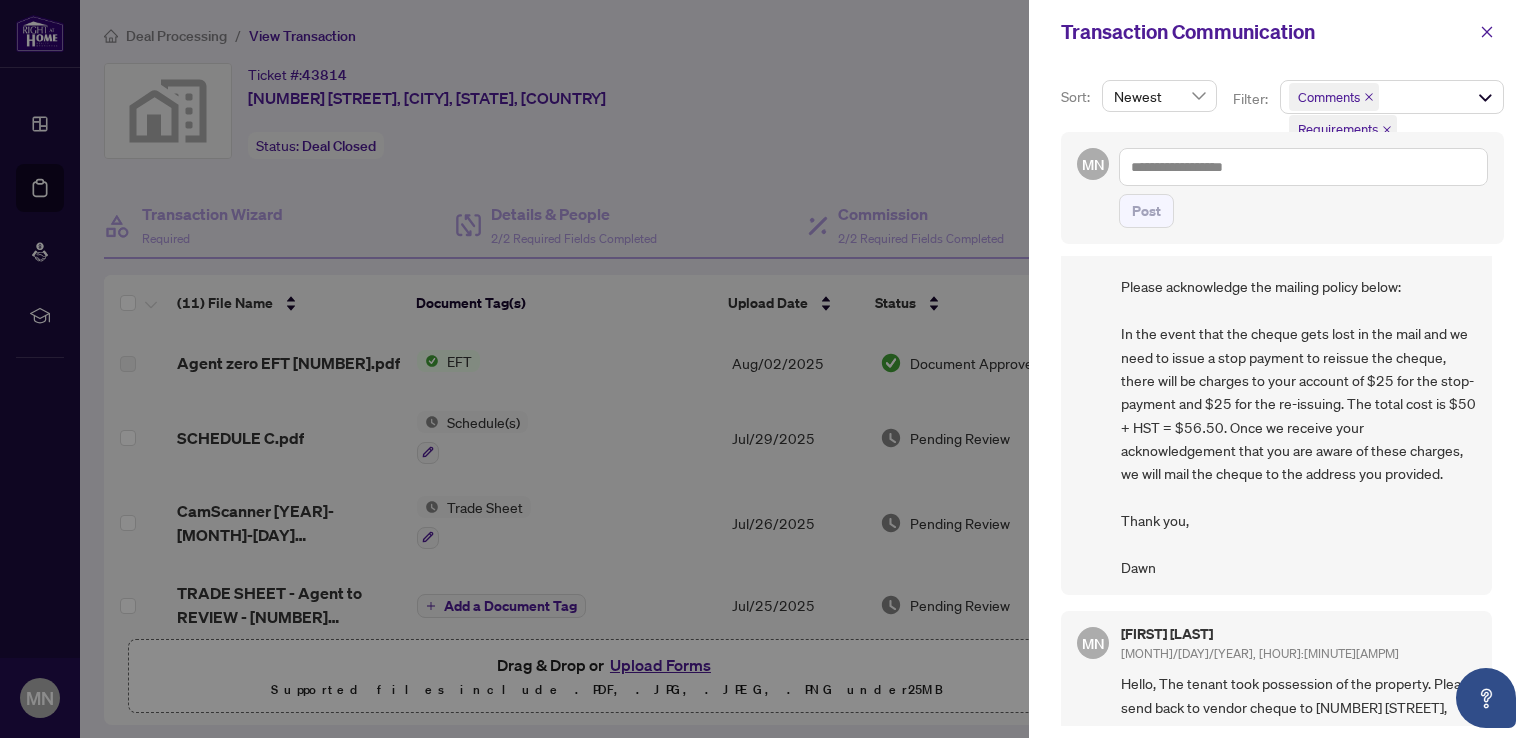 scroll, scrollTop: 0, scrollLeft: 0, axis: both 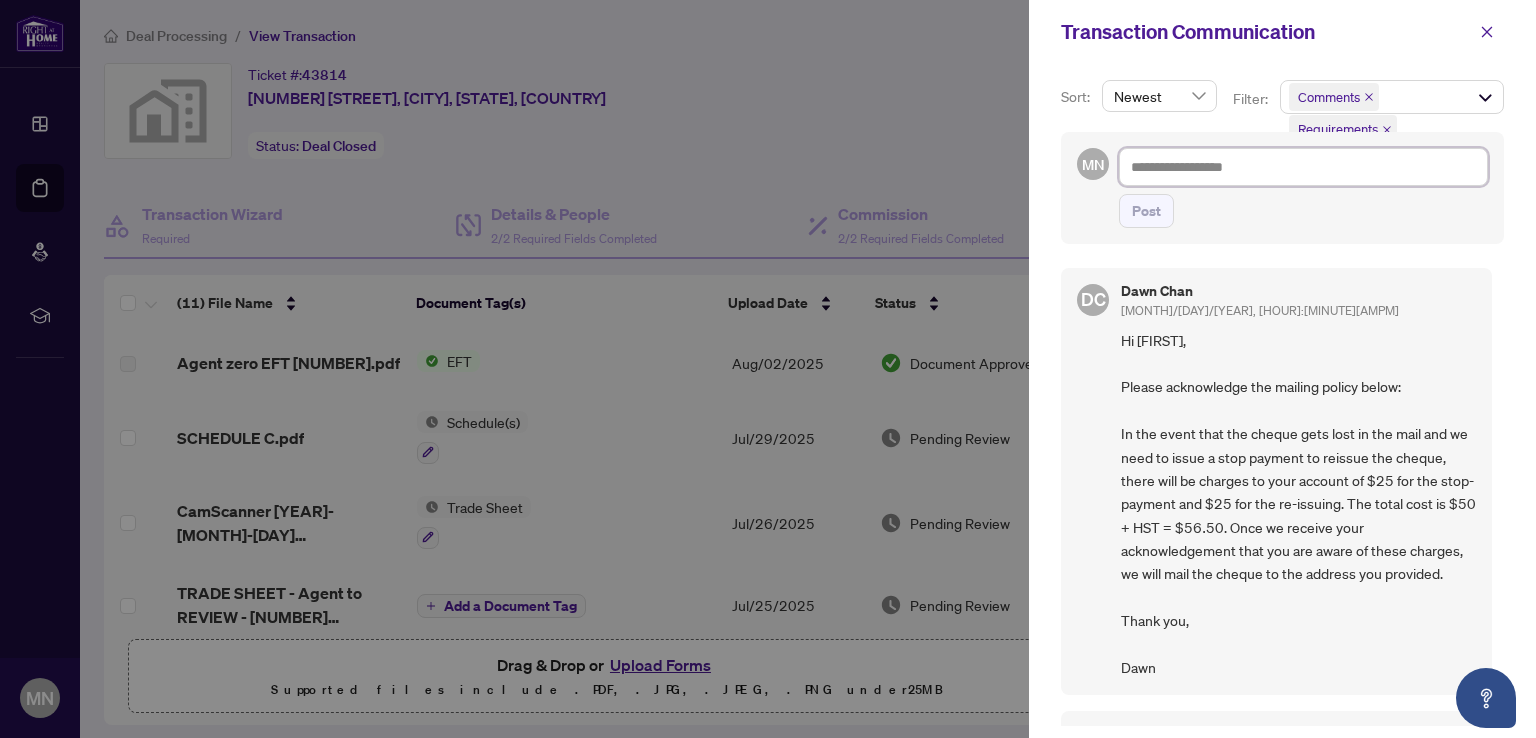 click at bounding box center [1303, 167] 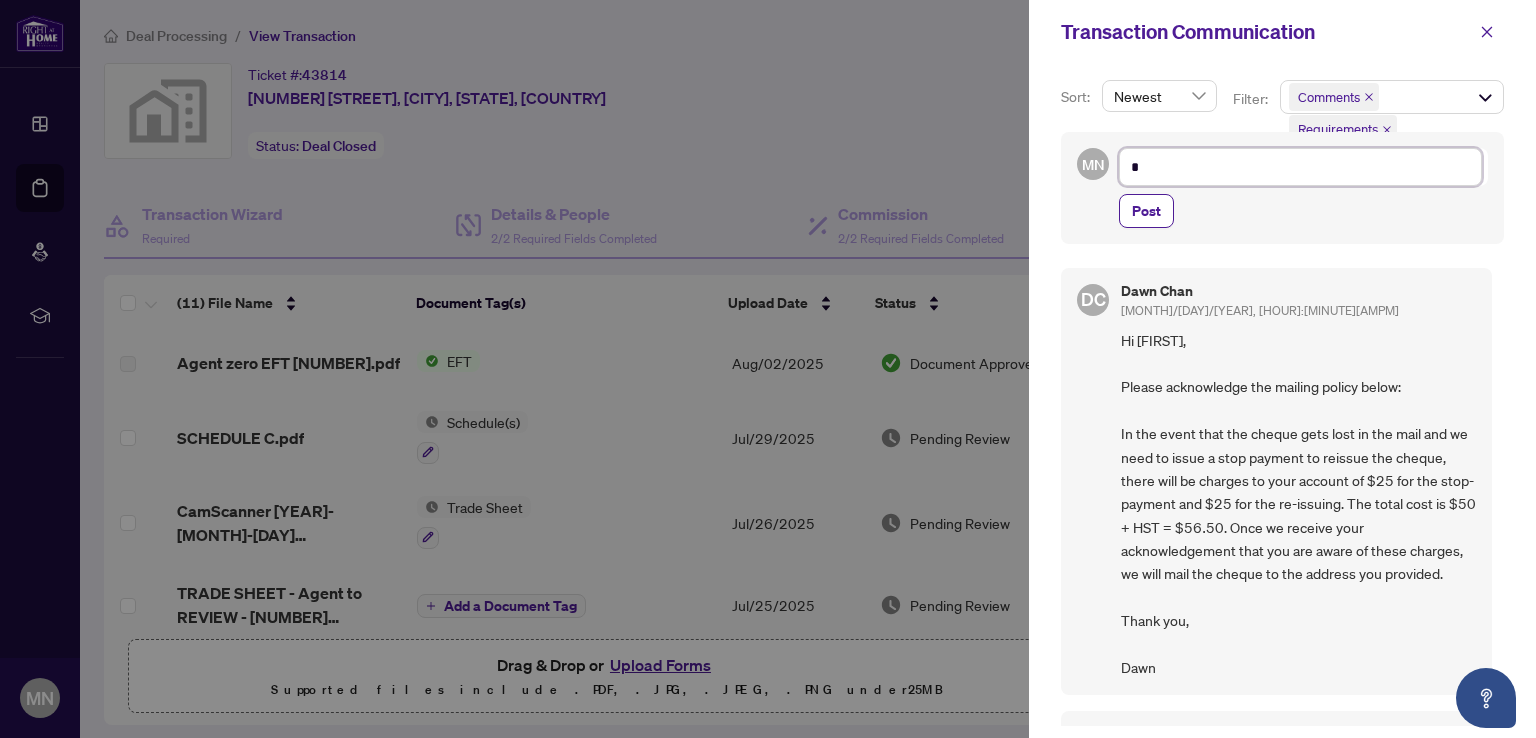 type on "**" 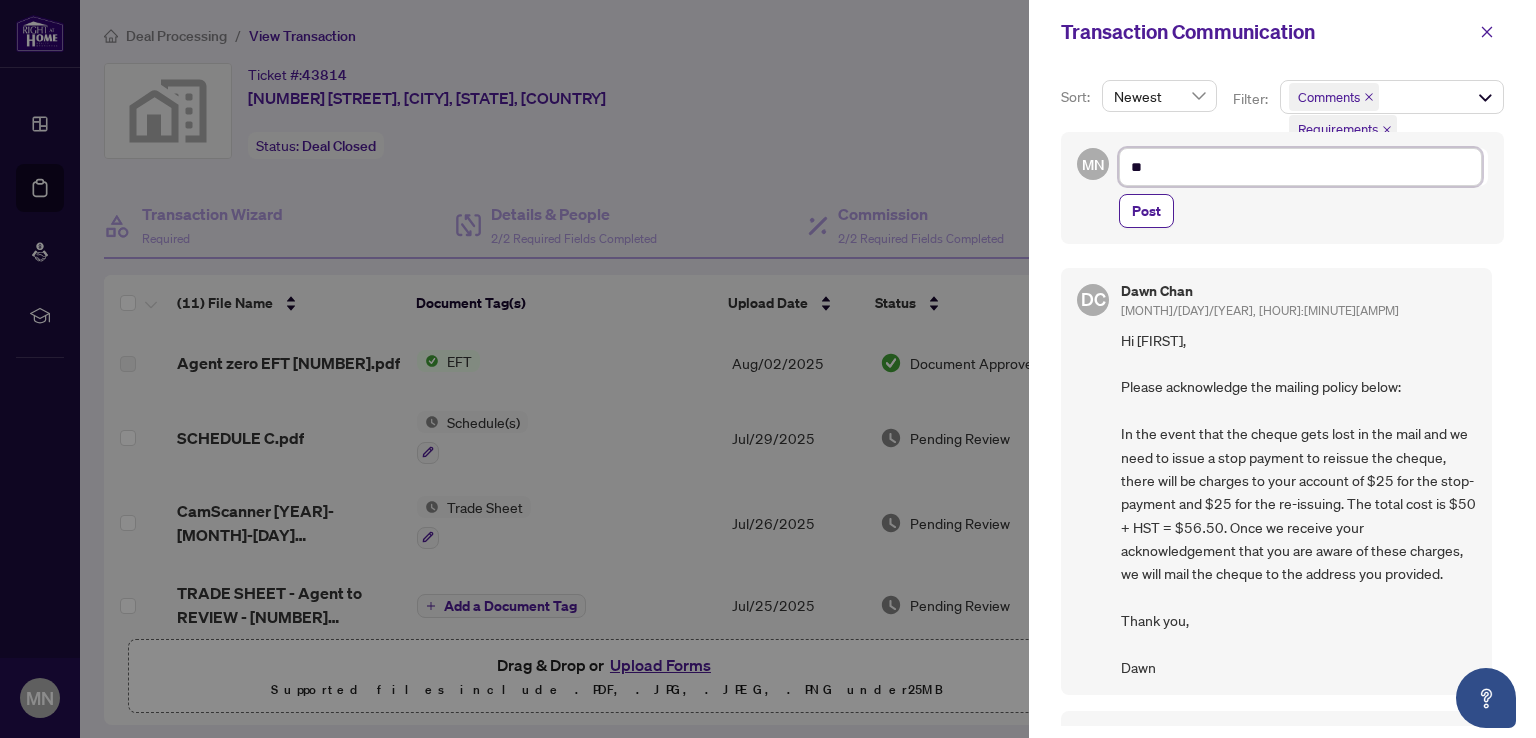 type on "***" 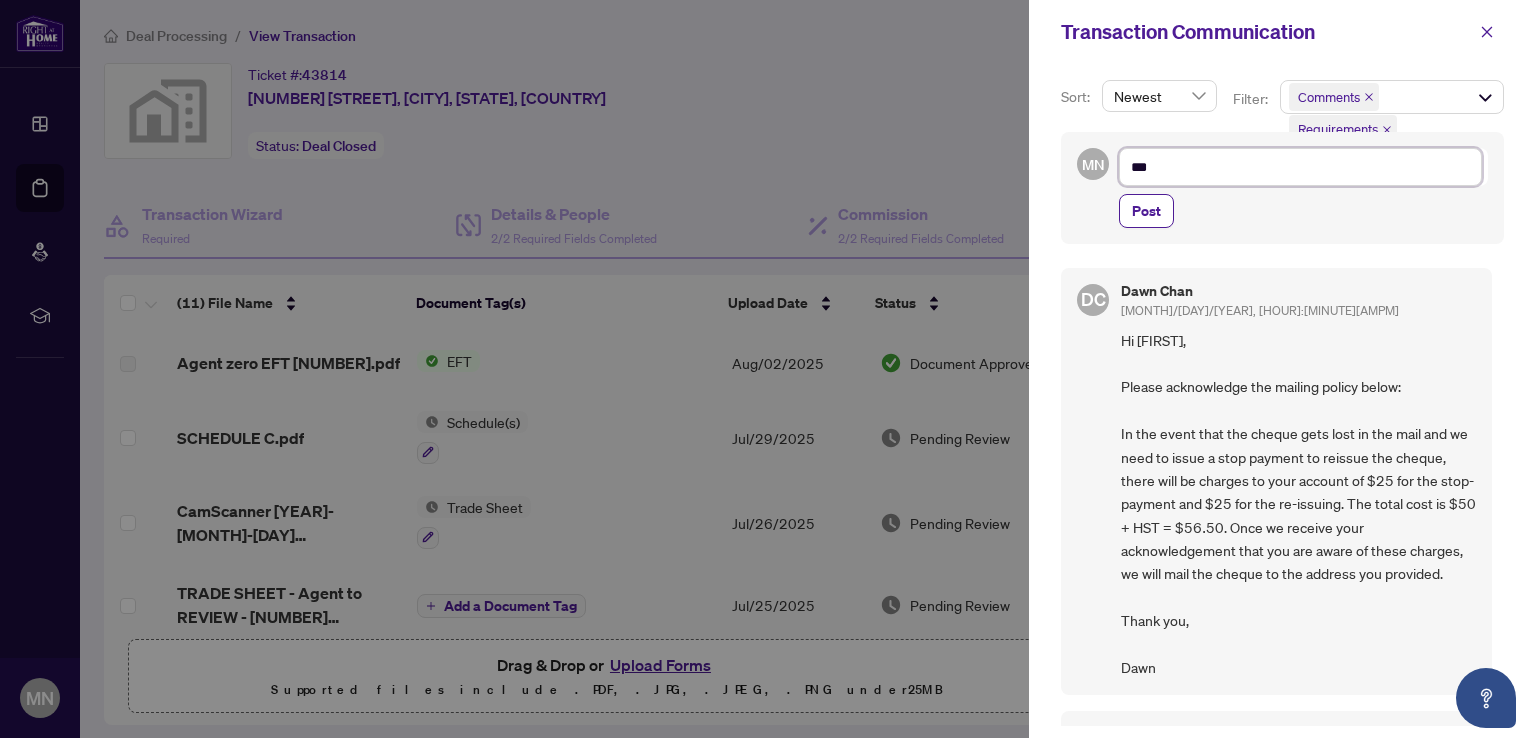 type on "****" 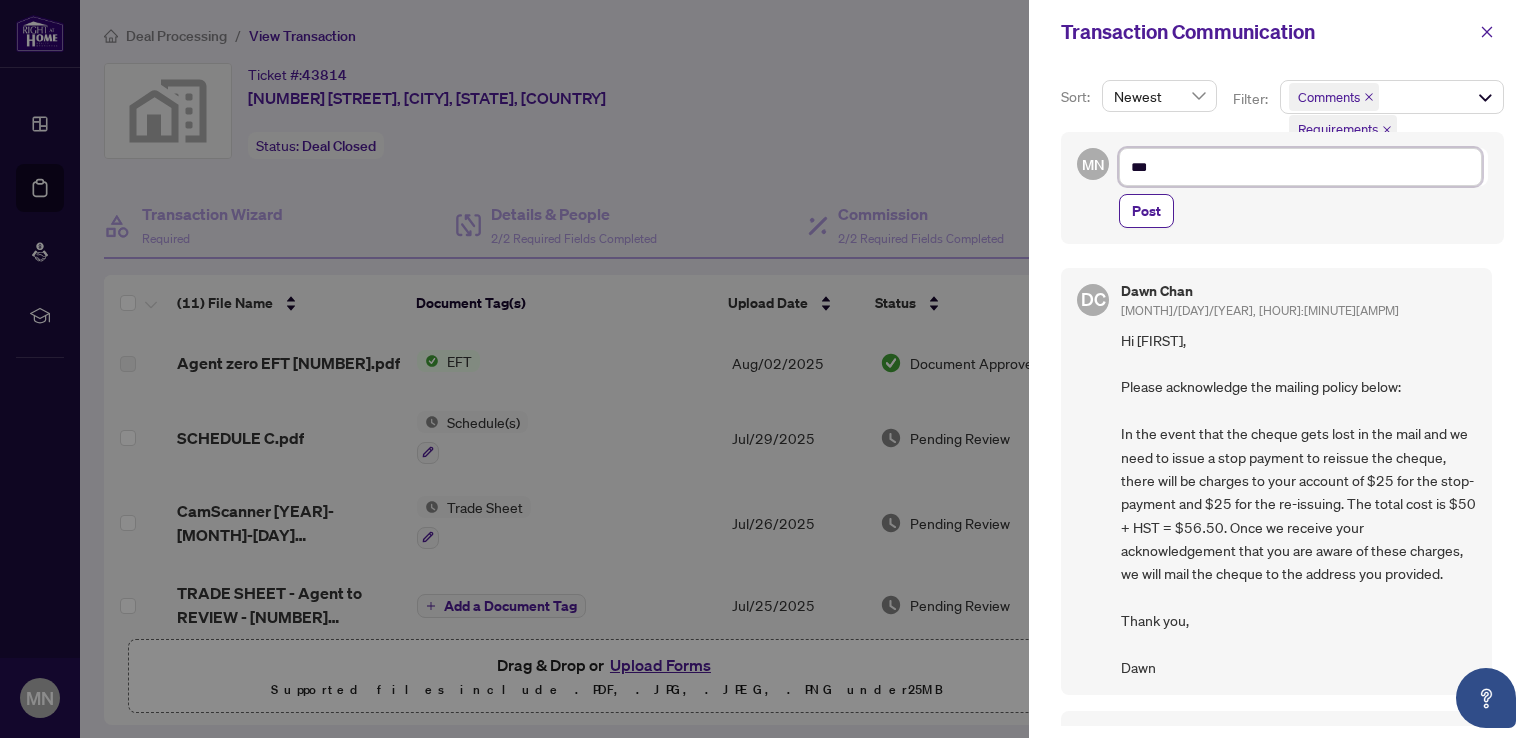 type on "****" 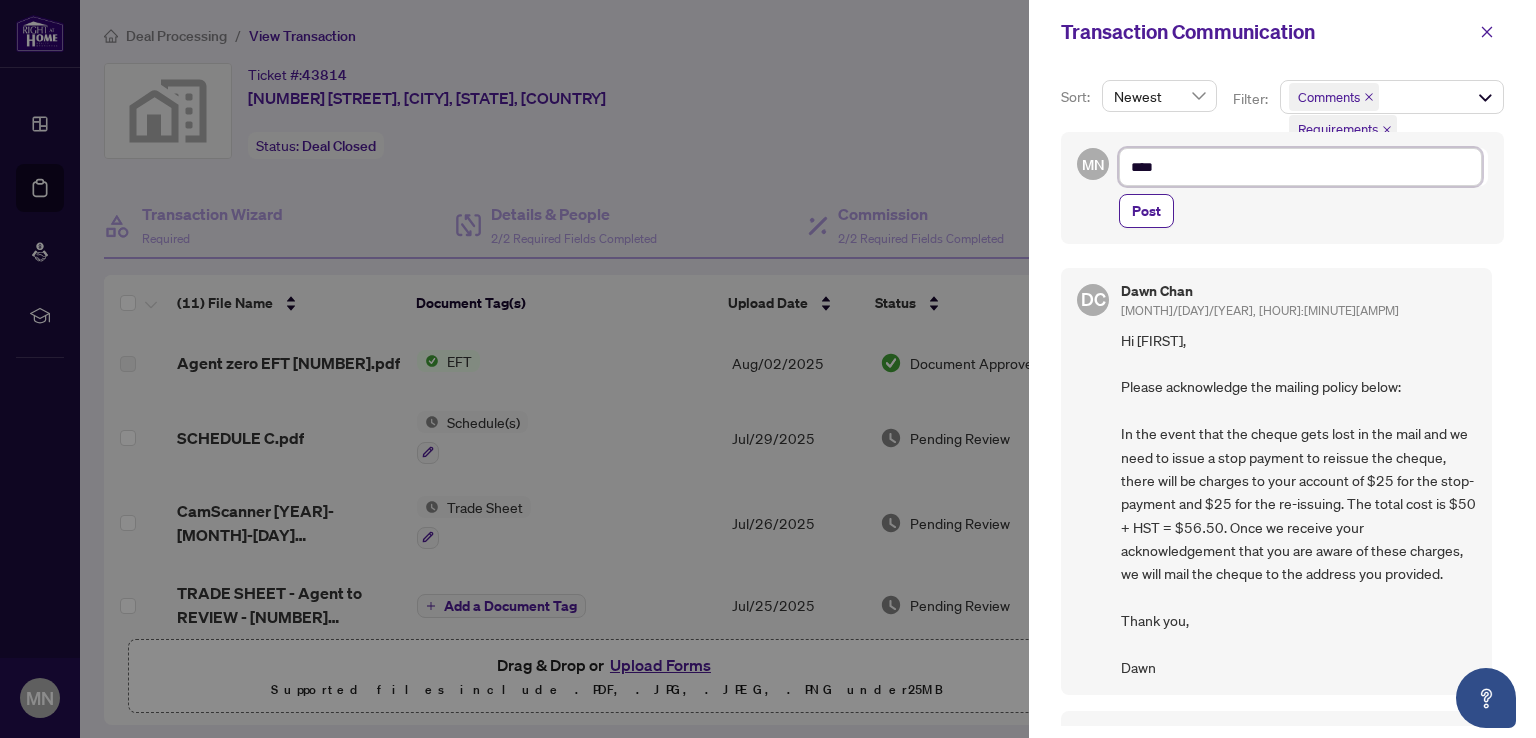 type on "*****" 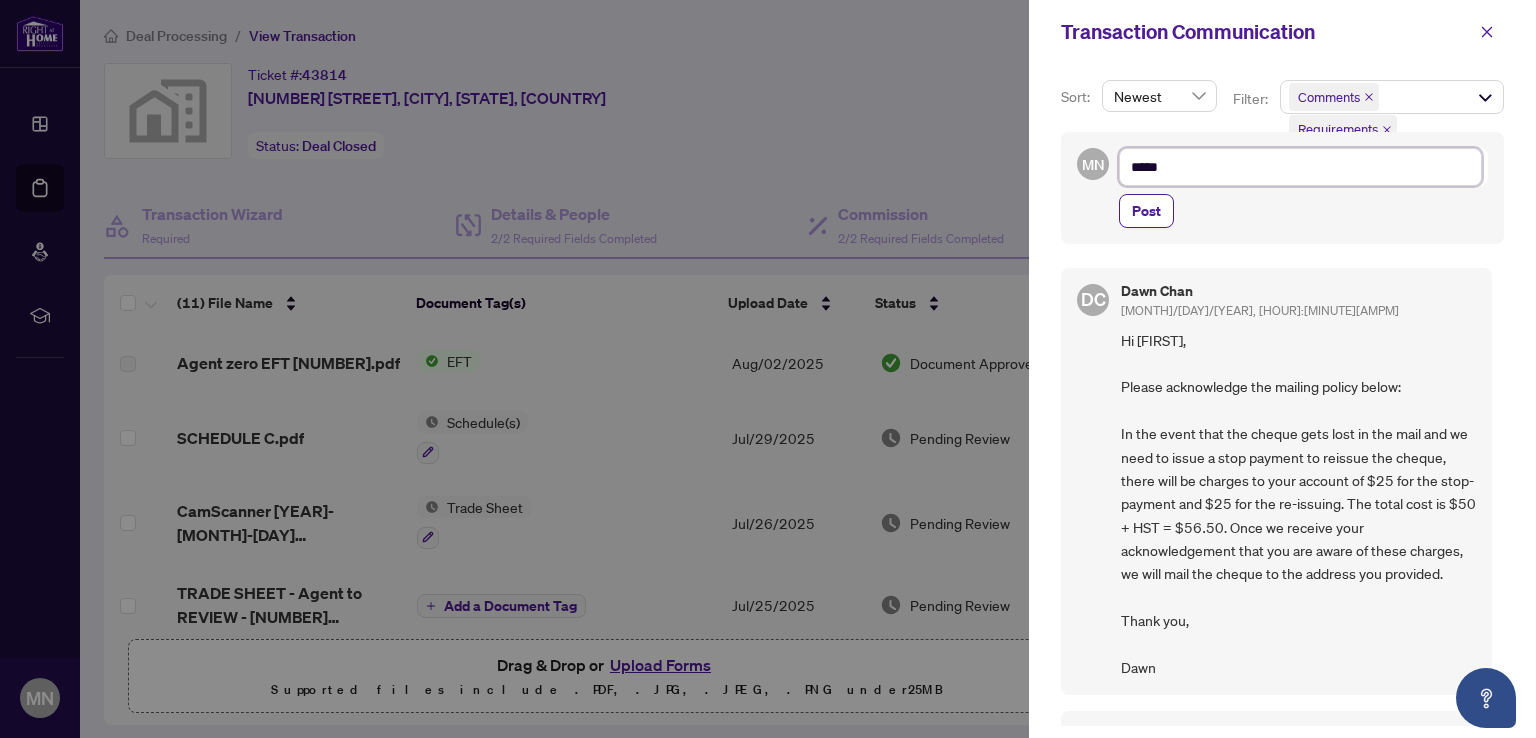 type on "******" 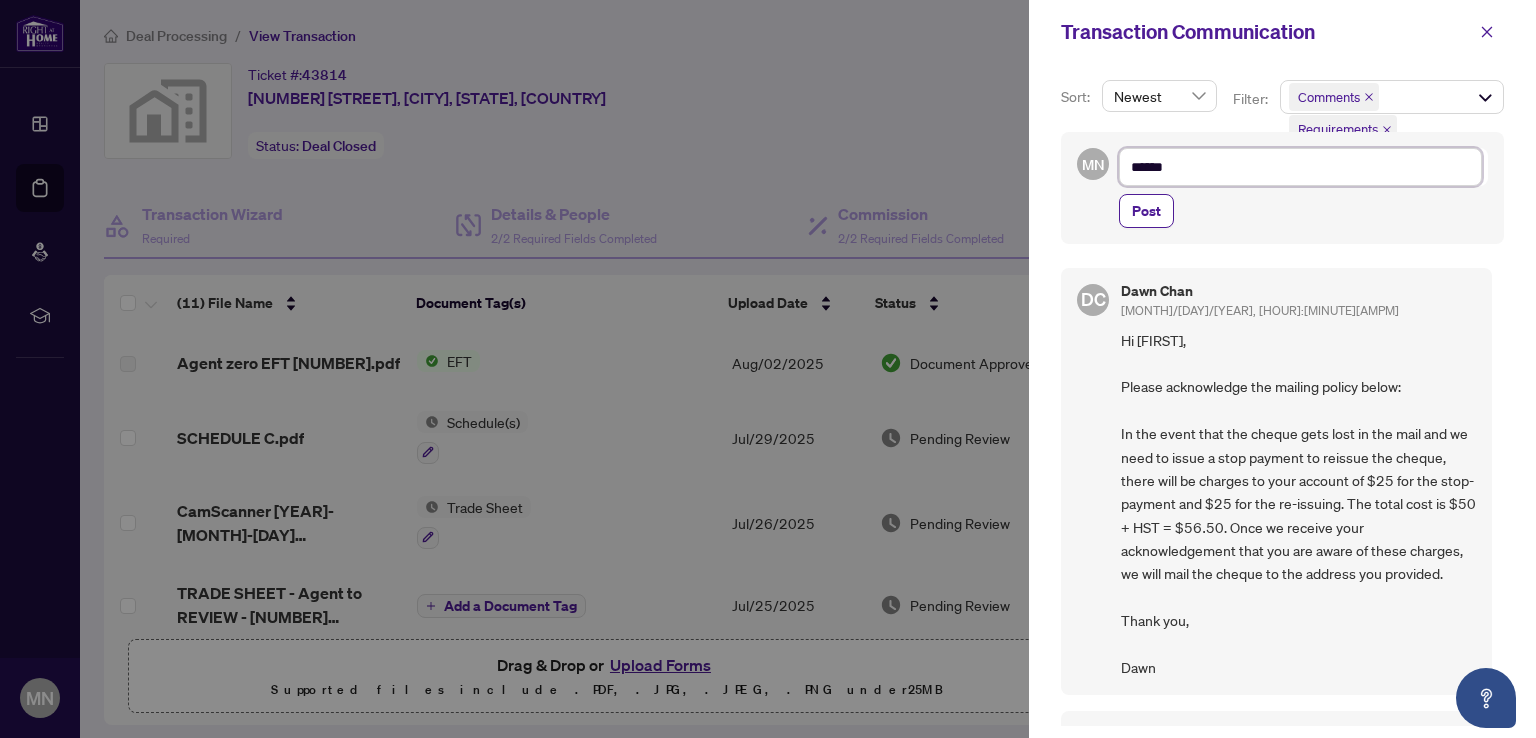 type on "******" 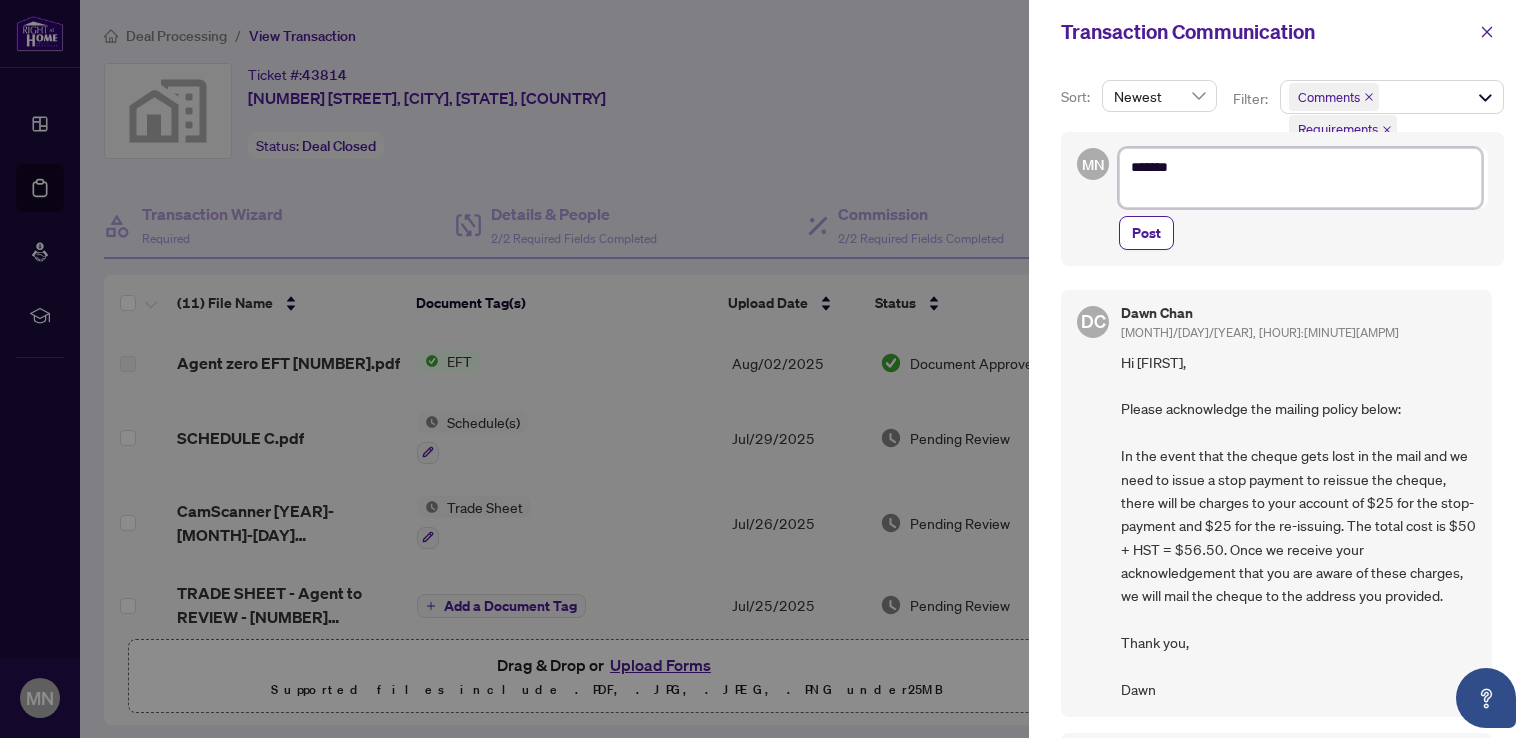 type on "******
*" 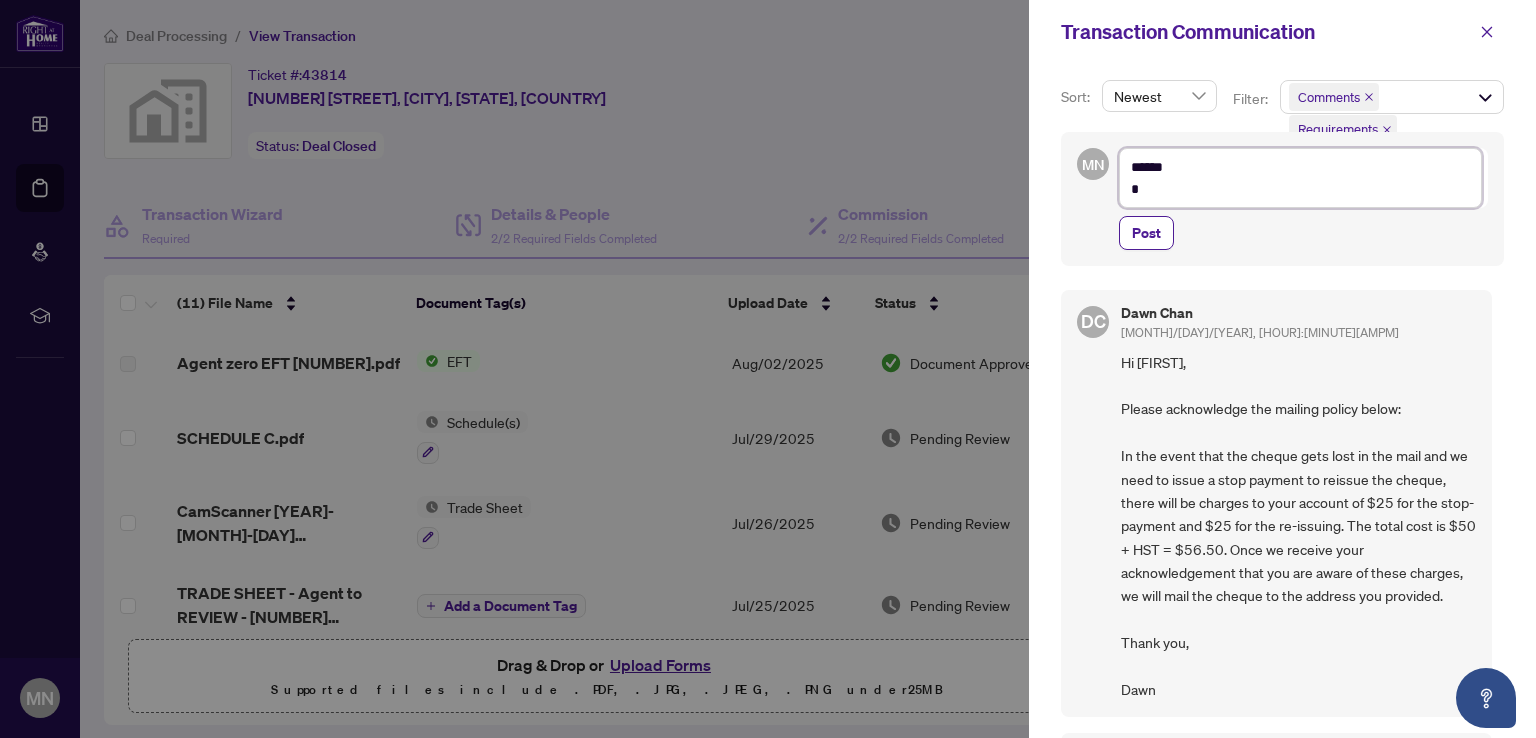 type on "******
*" 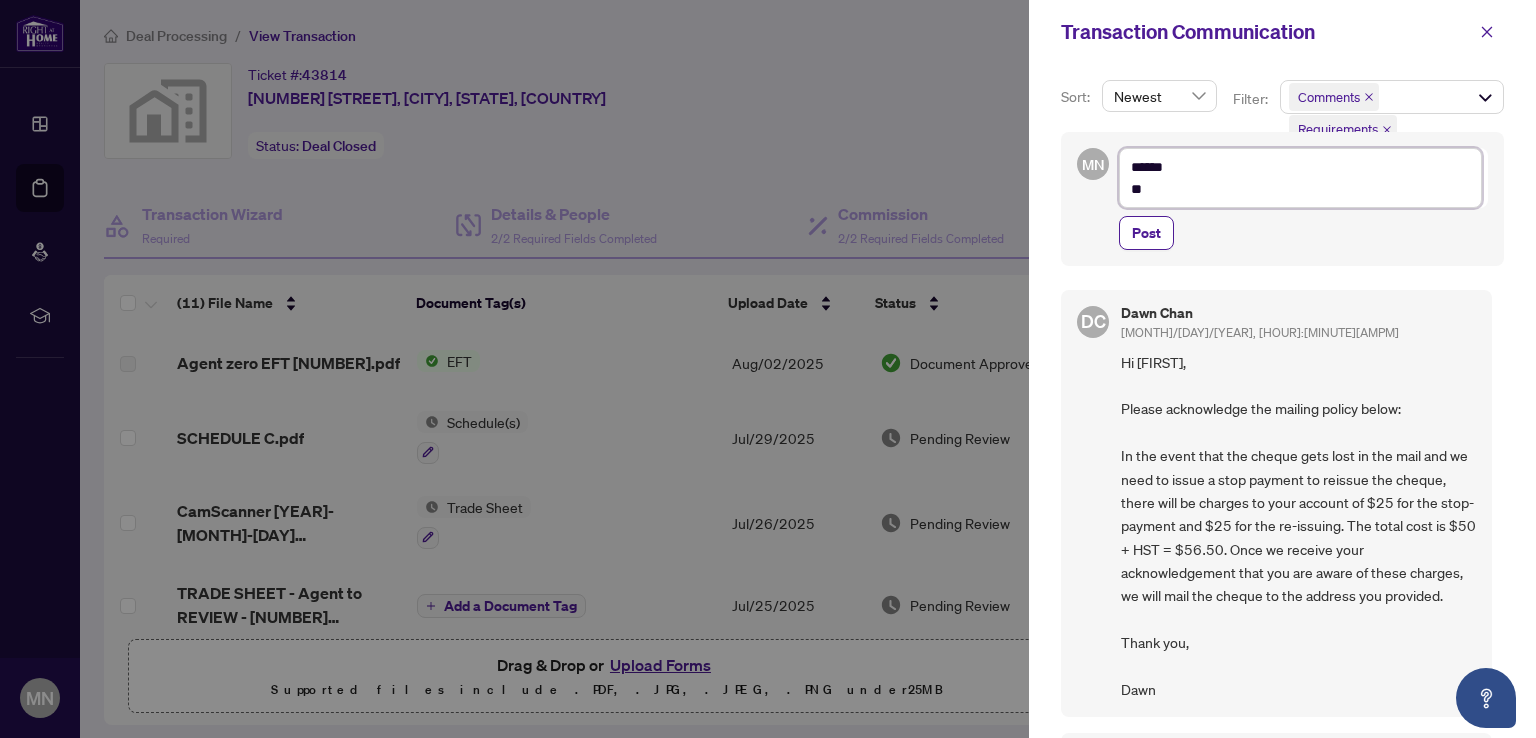 type on "******
***" 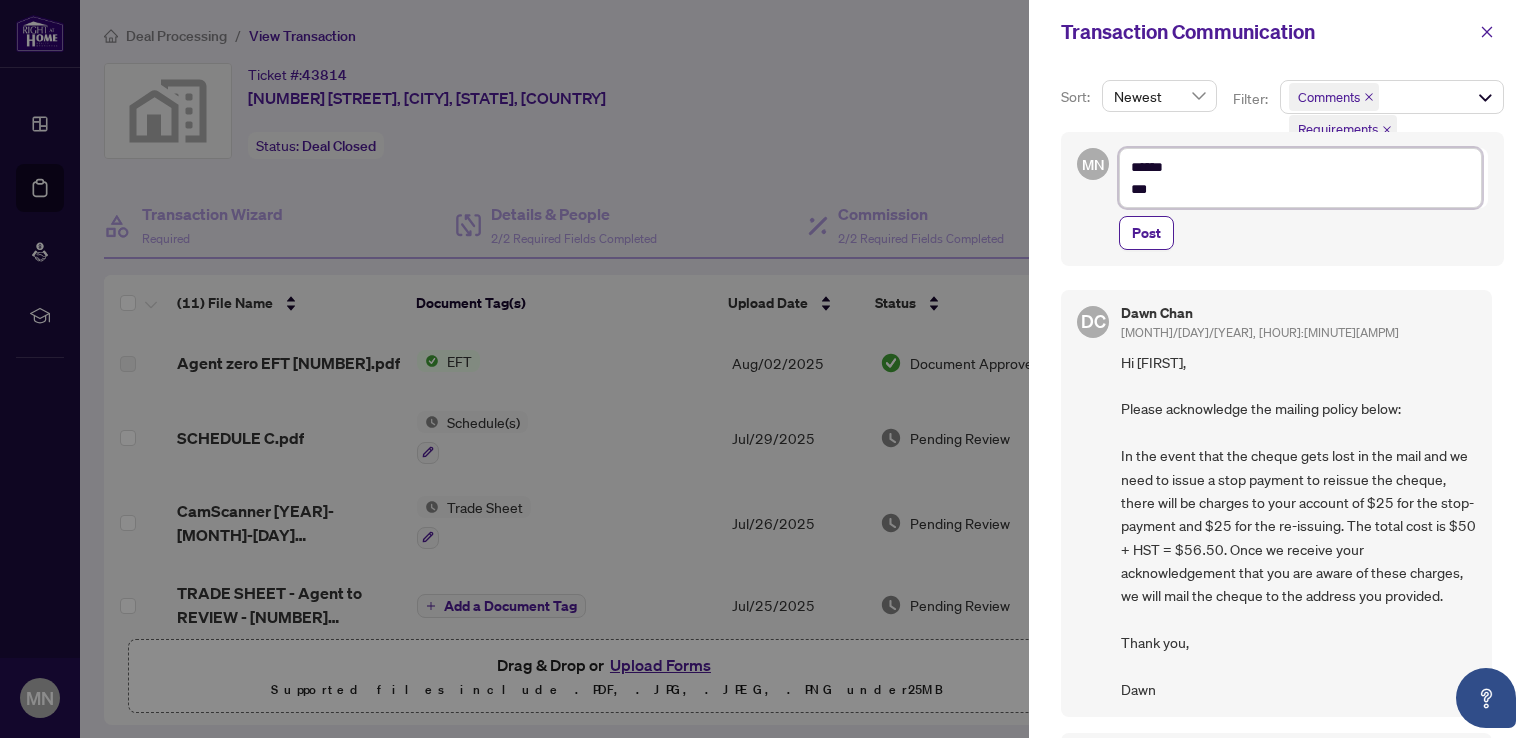 type on "[NAME] [NAME]" 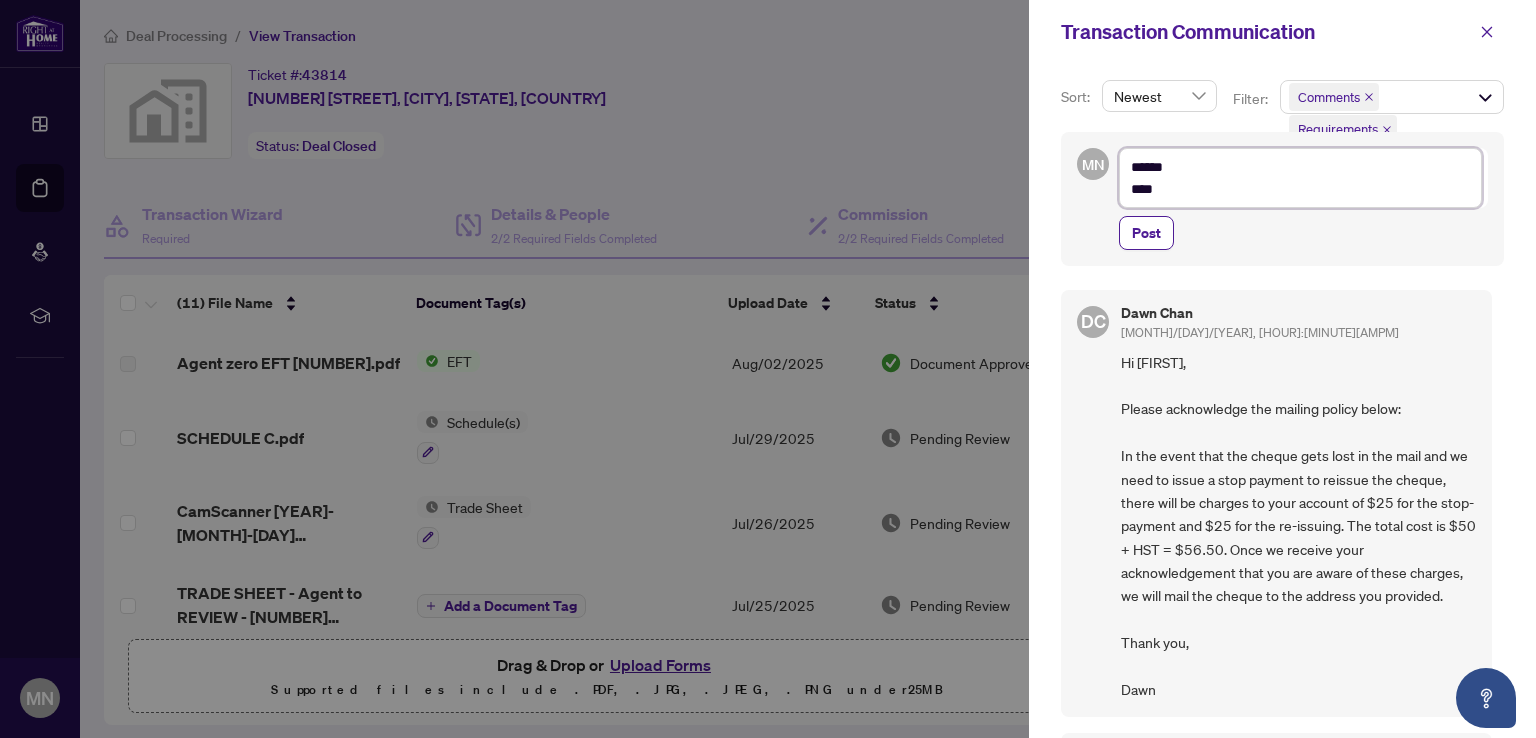 type on "******
*****" 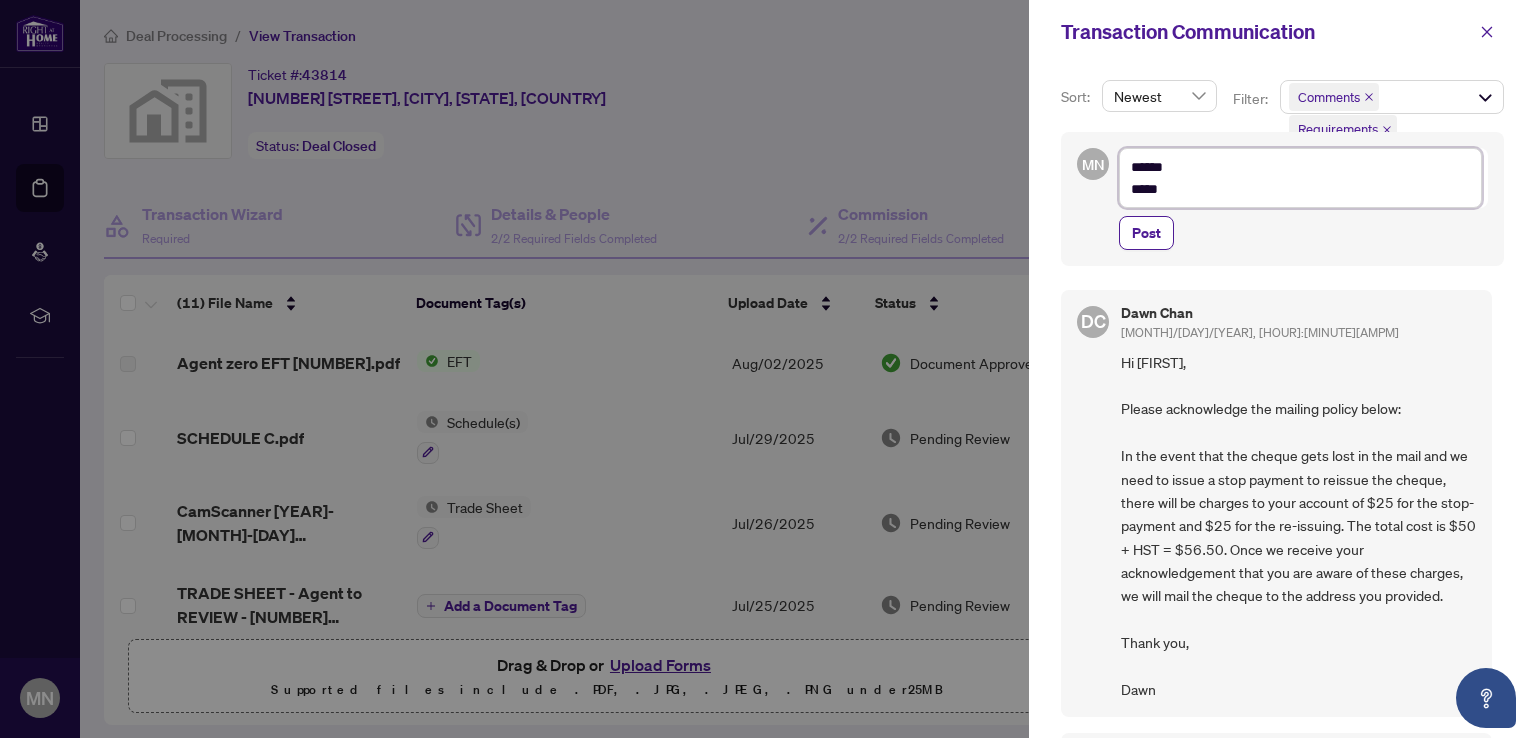 type on "******
******" 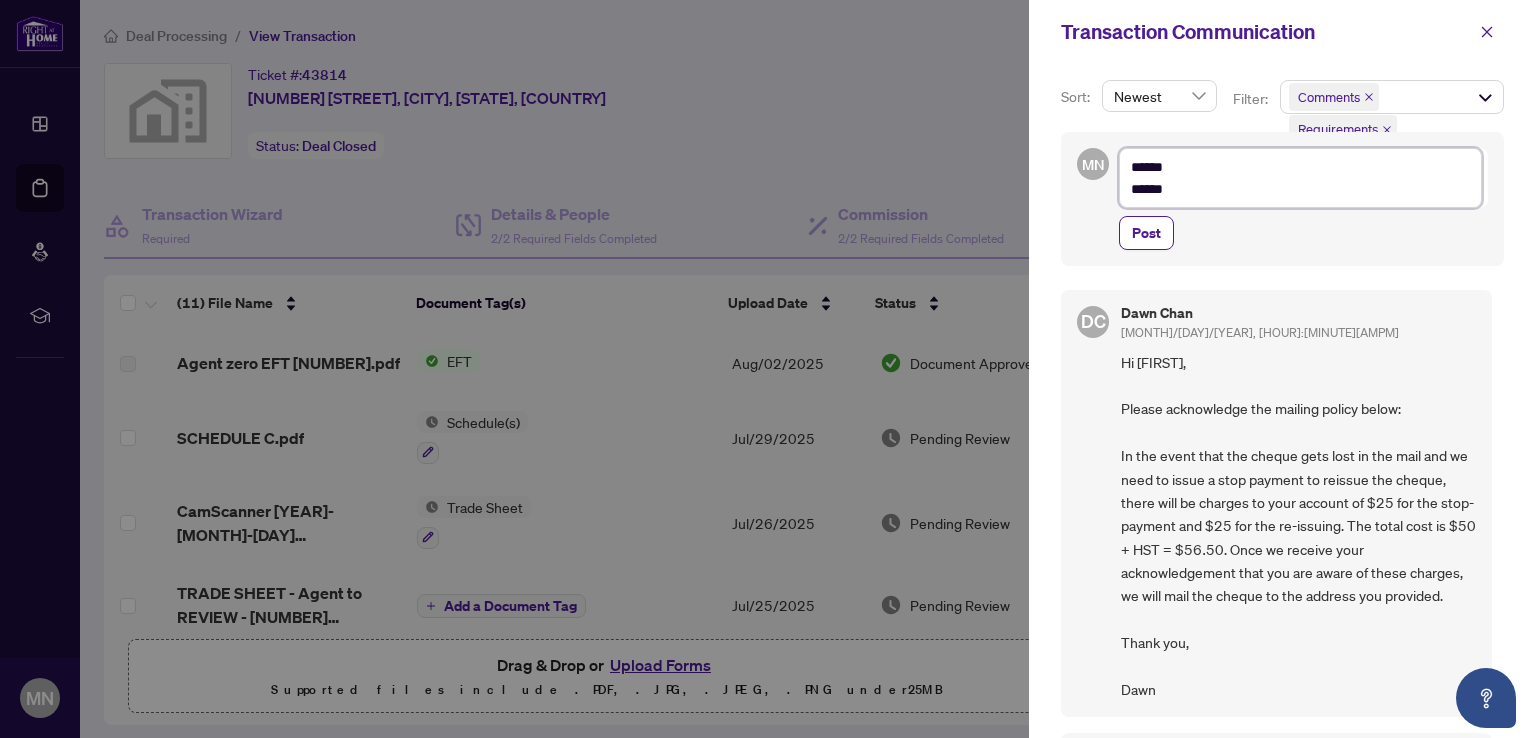 type on "******
******" 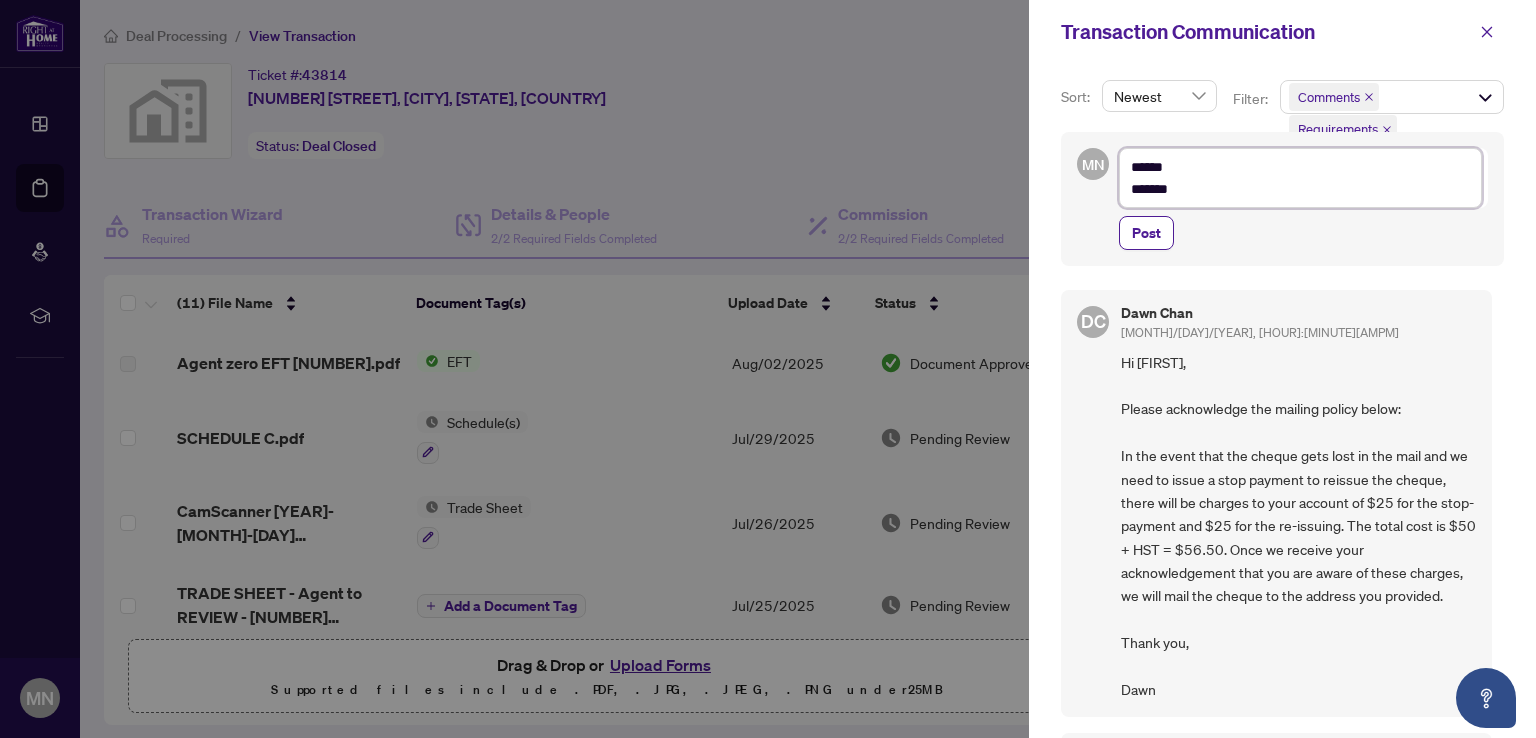 type on "[NAME] [NAME]" 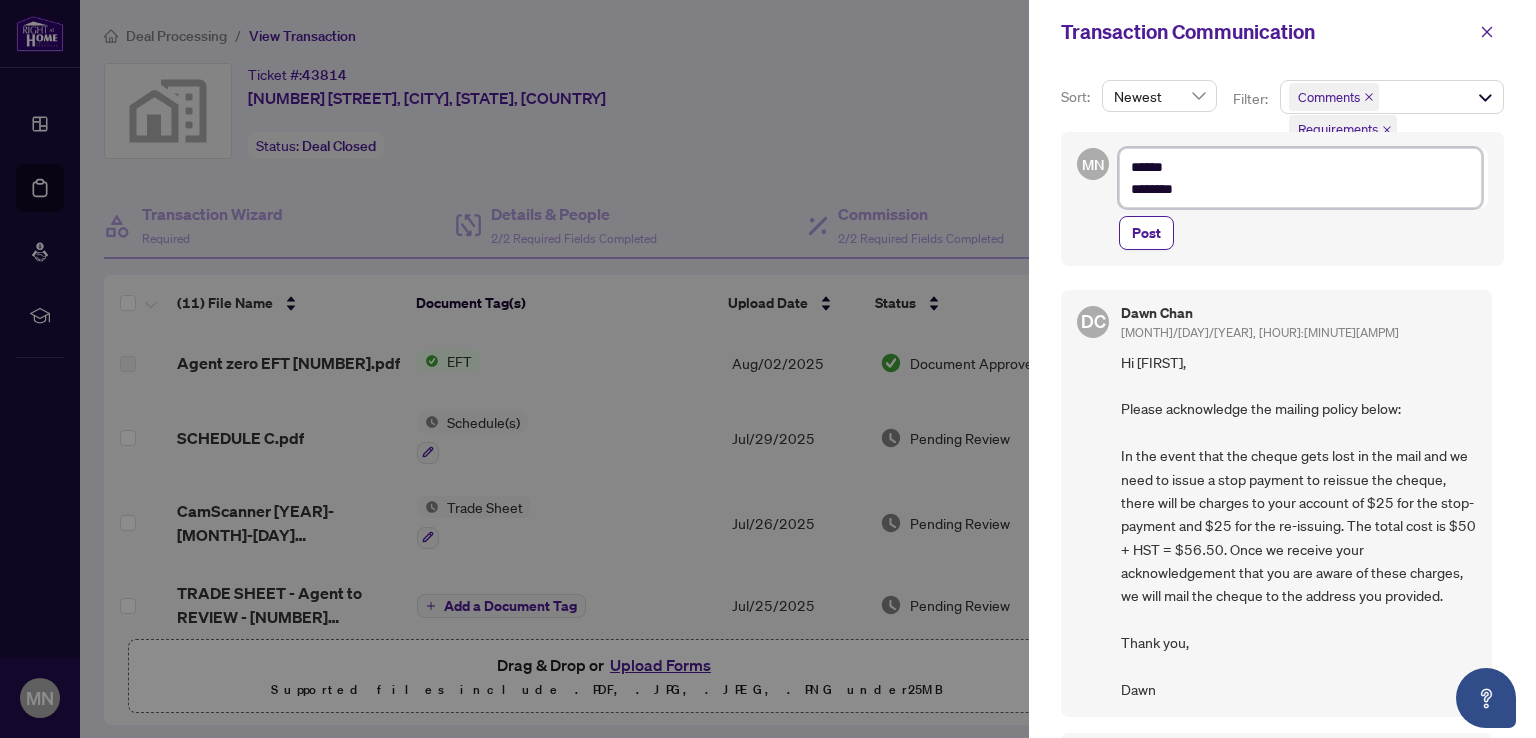 type on "[NAME] [NAME]" 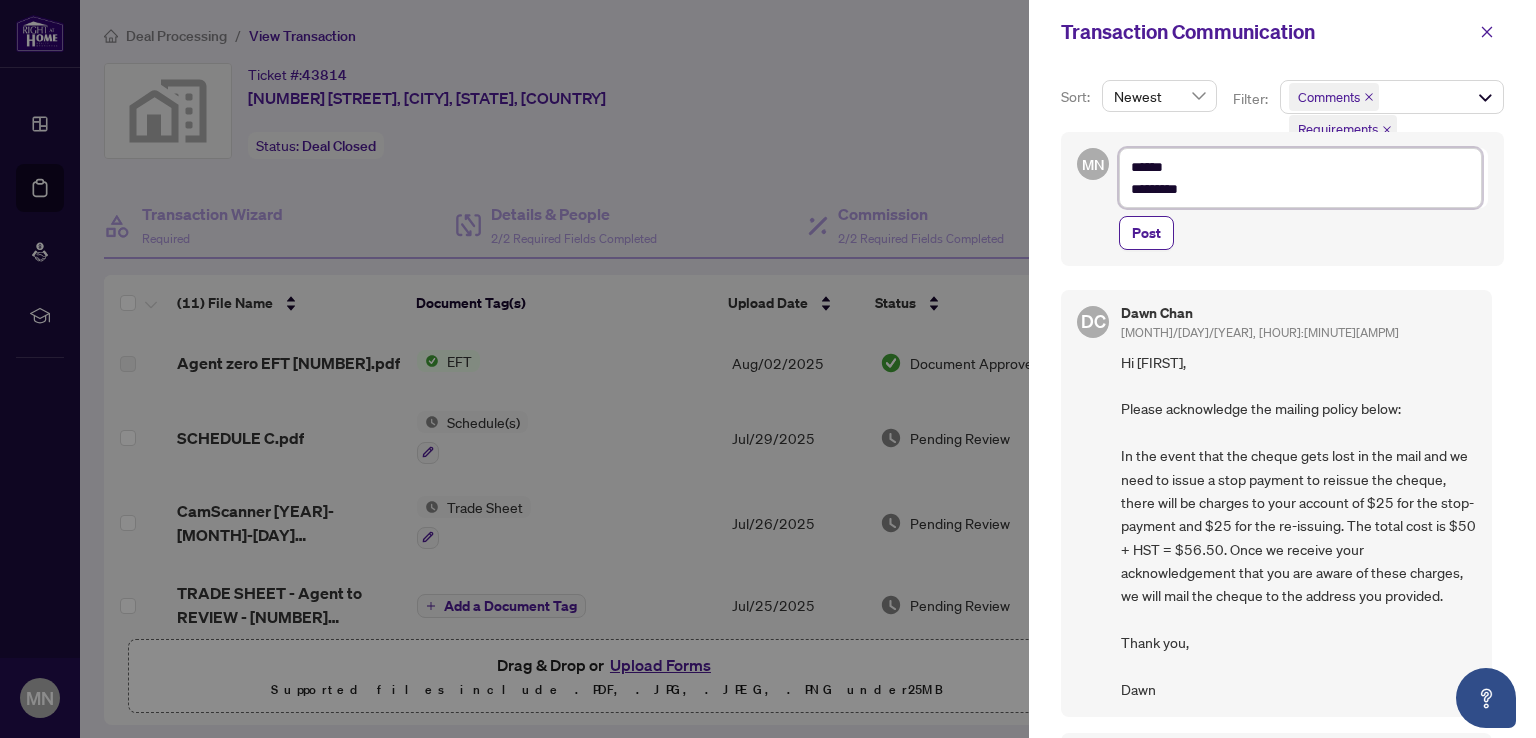 type on "[NAME] [NAME]" 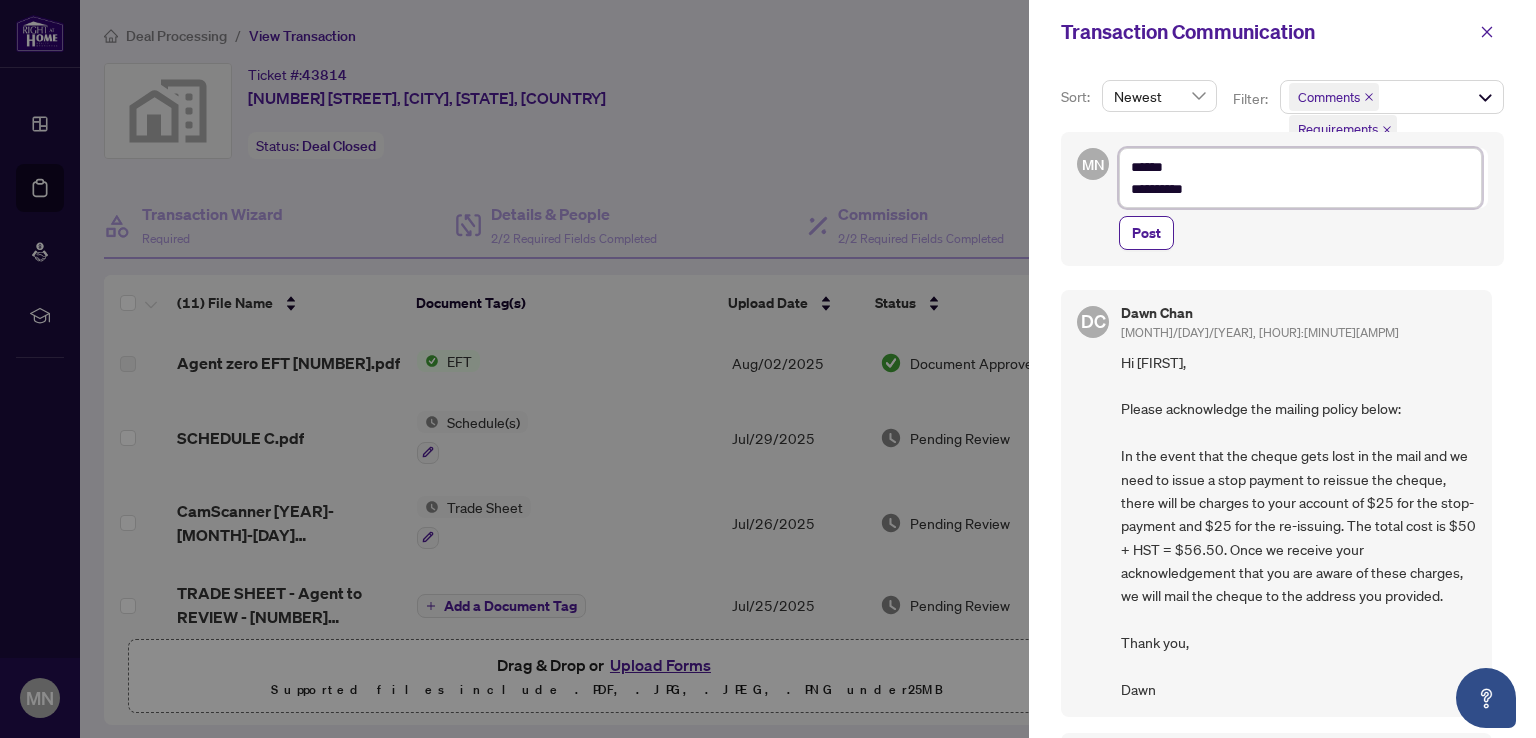 type on "[NAME] [NAME]" 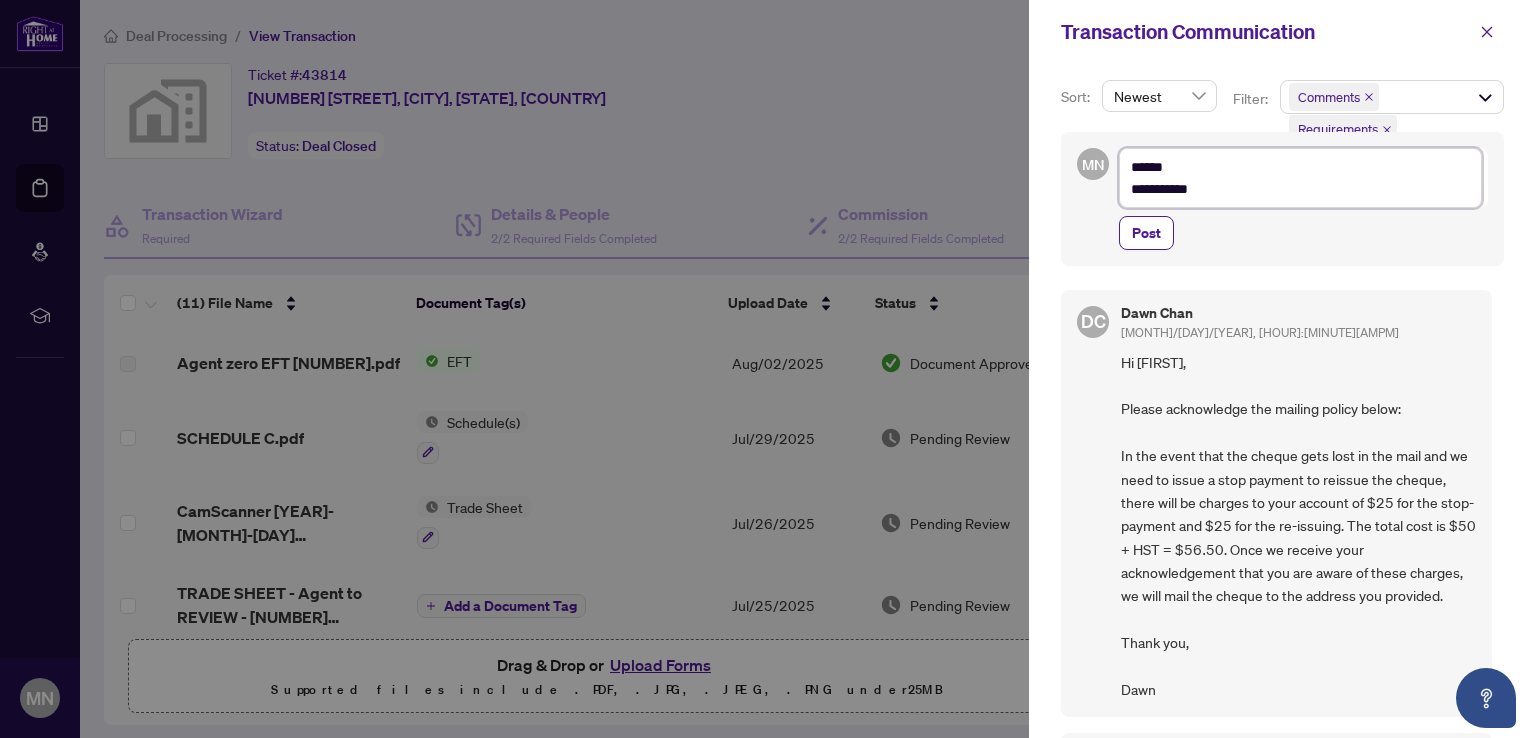 type on "[NAME] [NAME]" 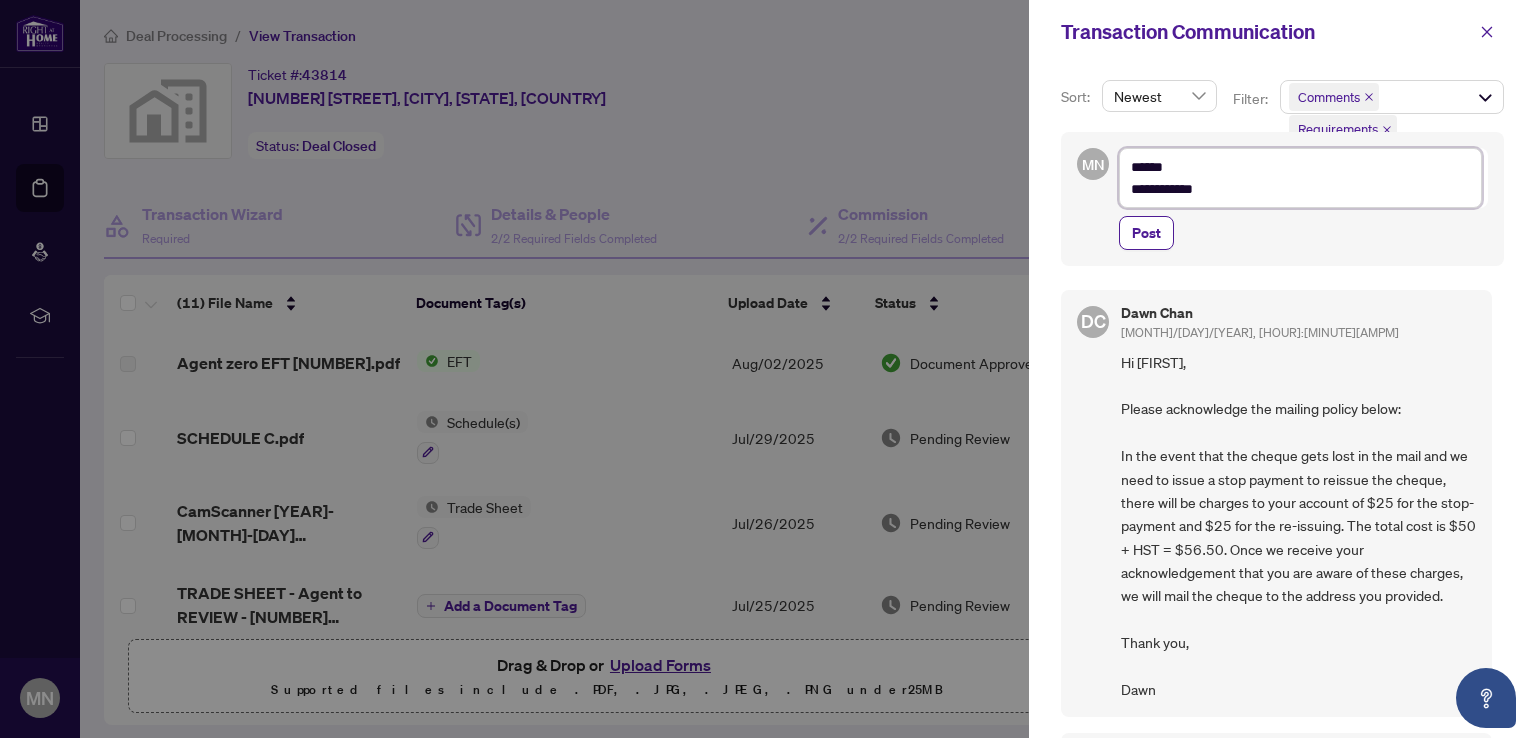 type on "**********" 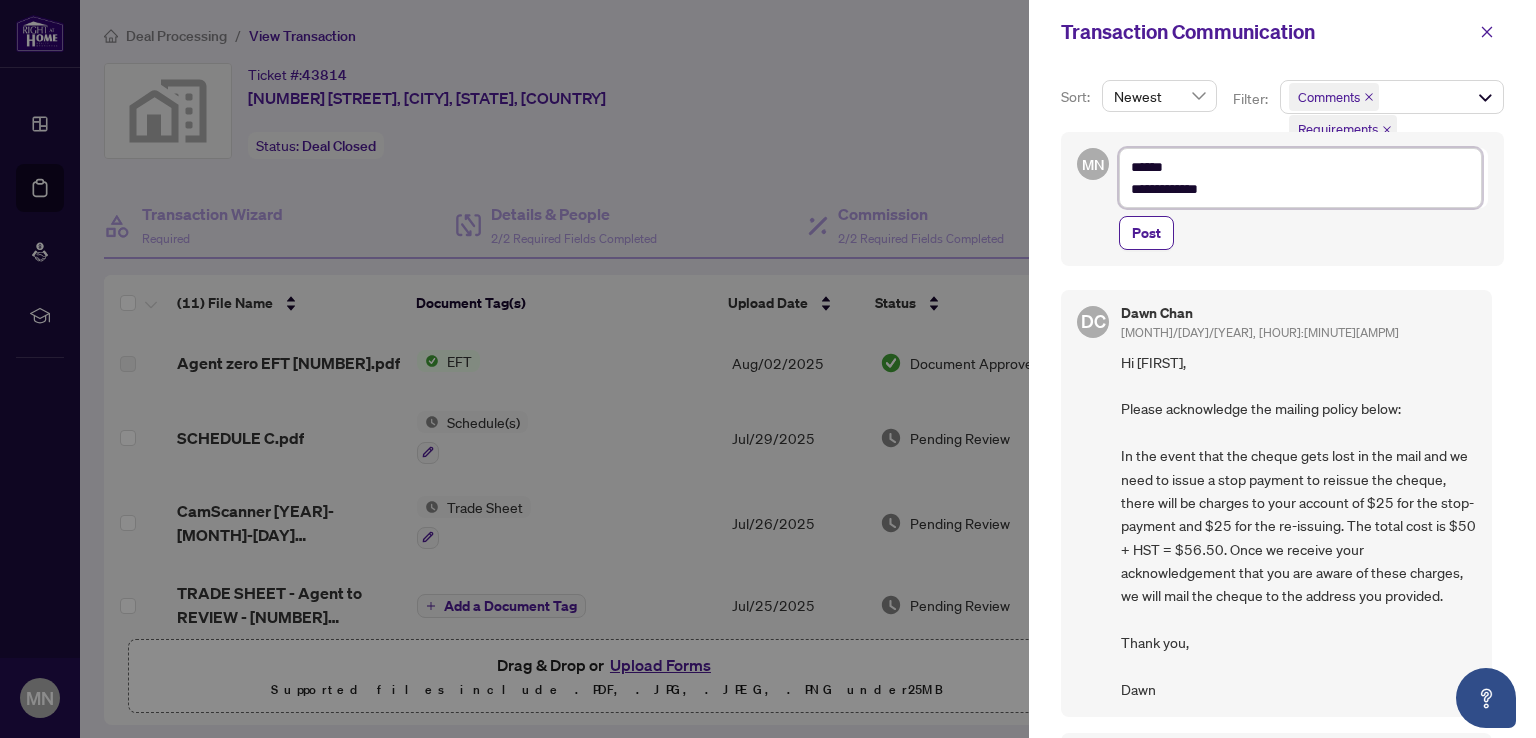 type on "**********" 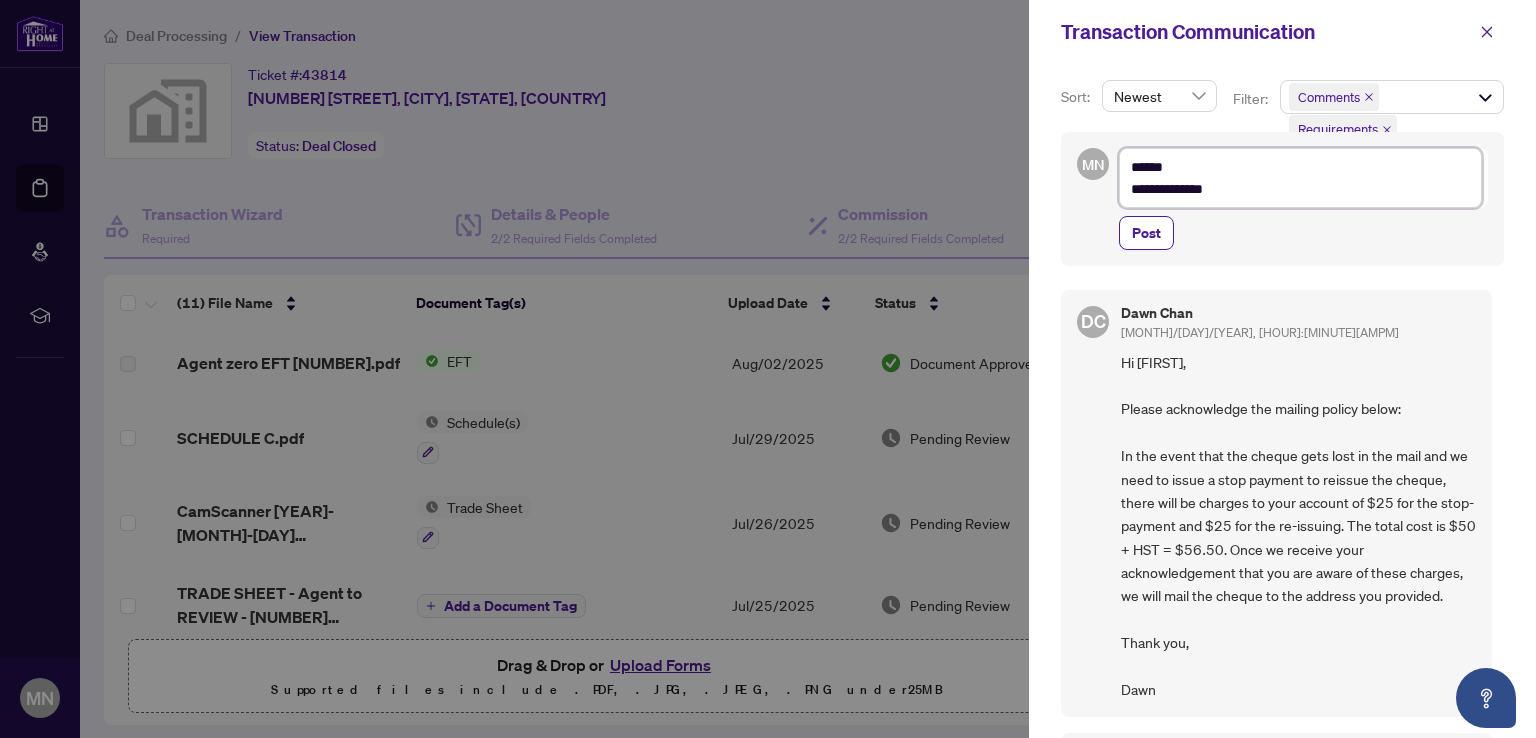 type on "**********" 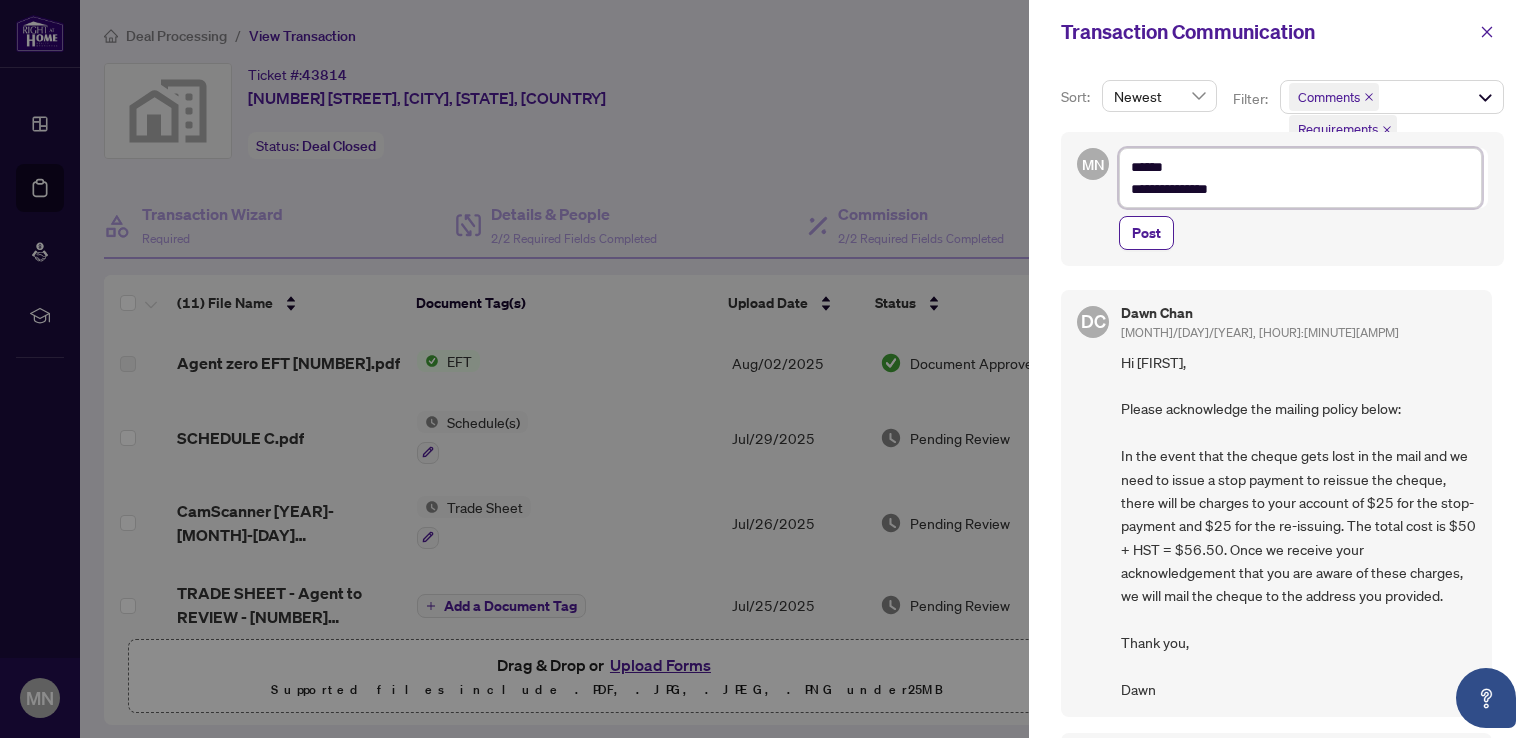 type on "**********" 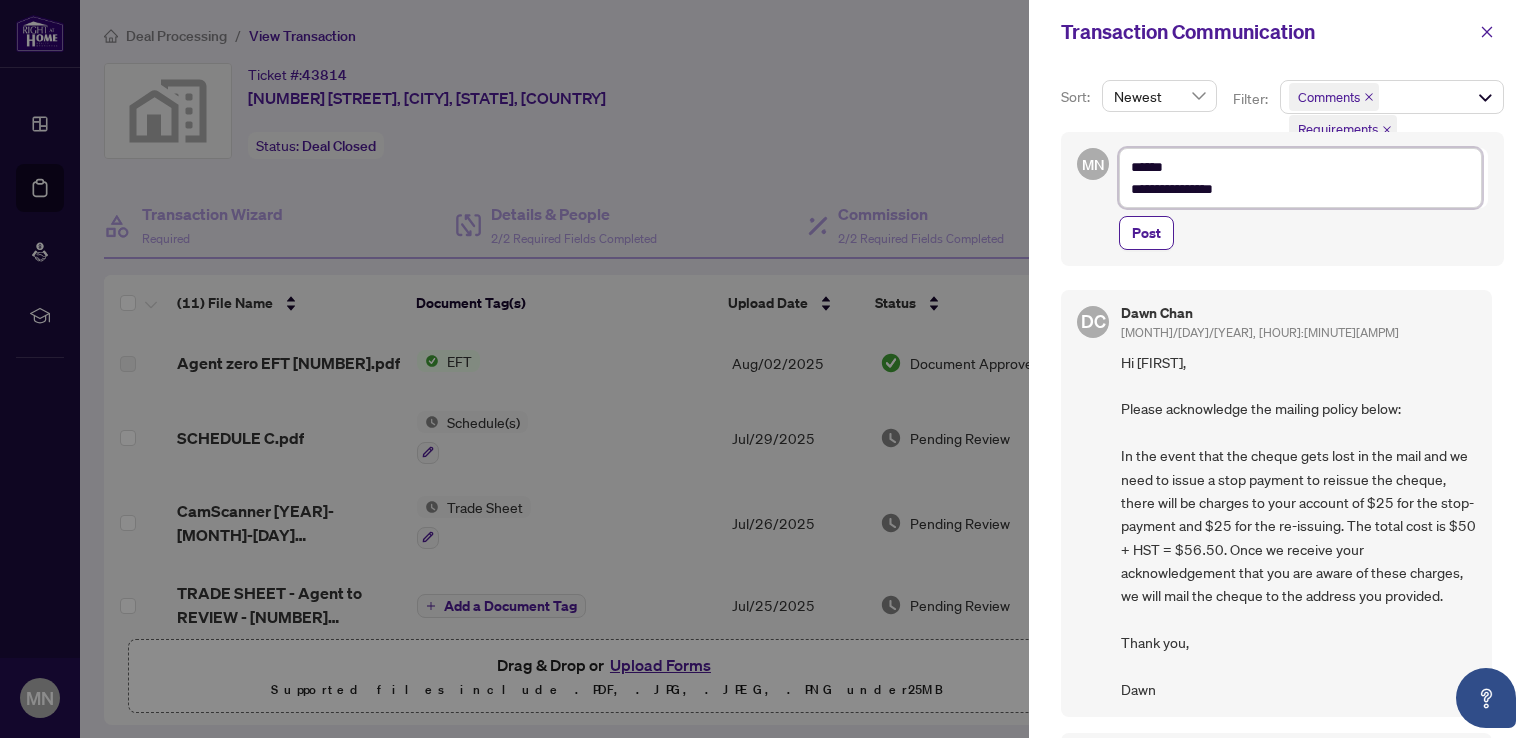 type on "**********" 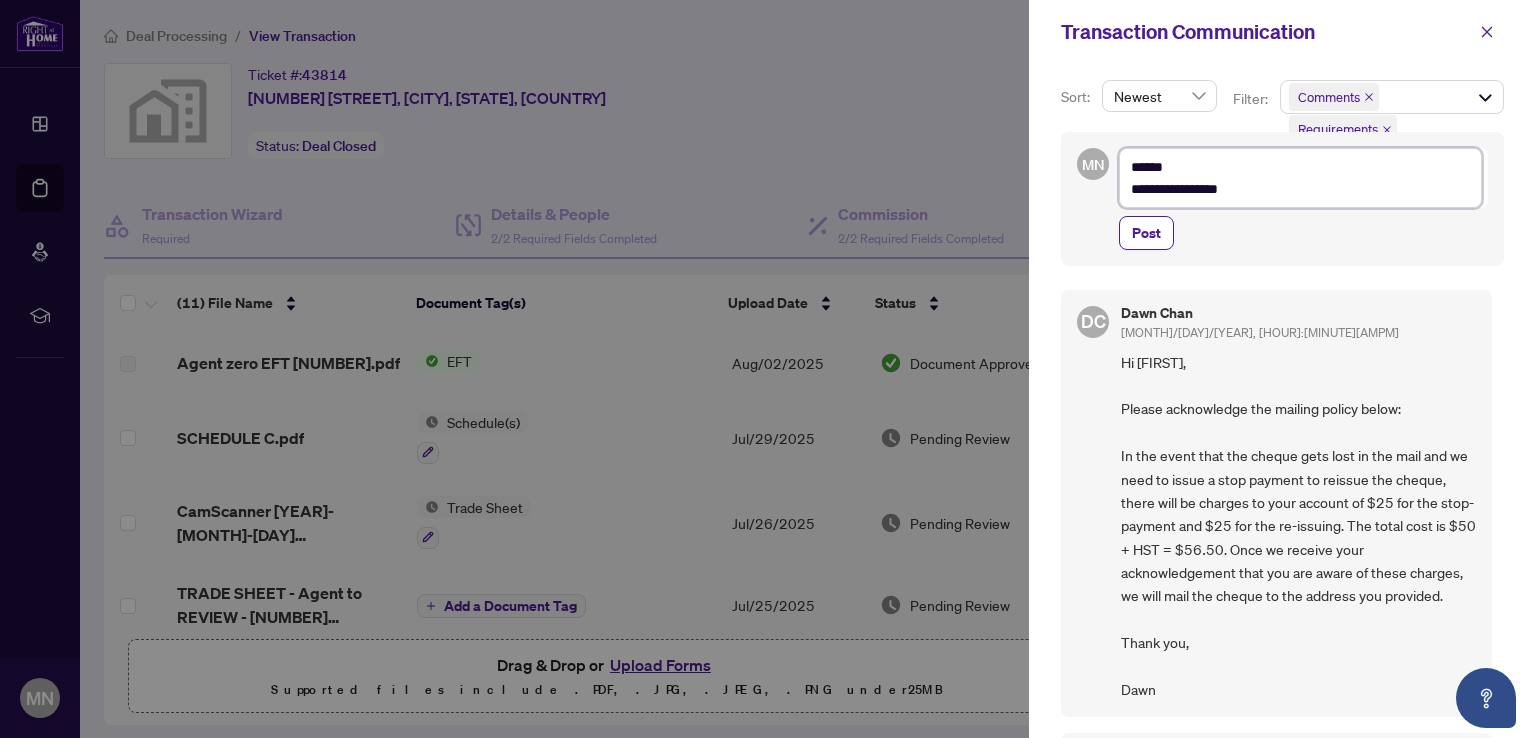 type on "[NAME] [NAME]" 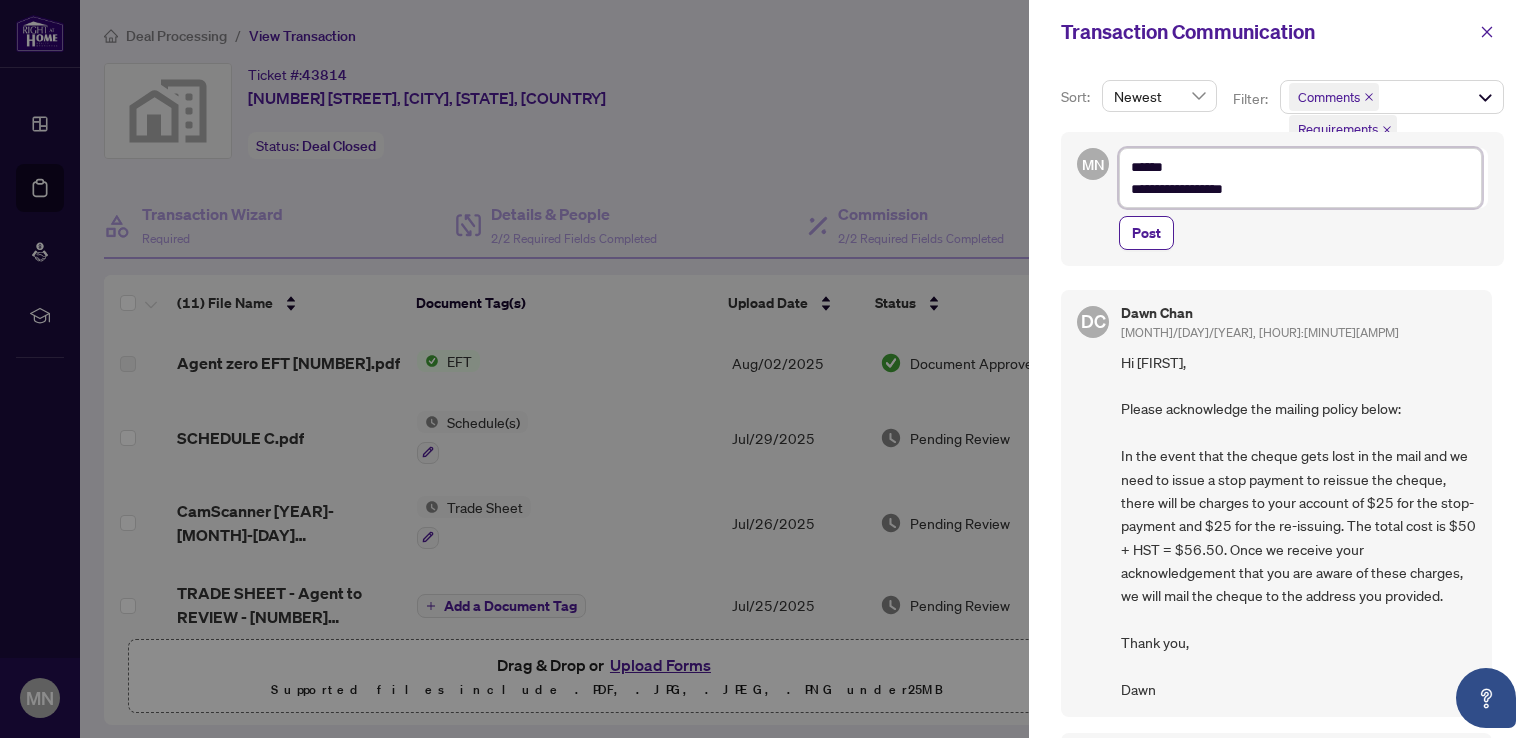 type on "[NAME] [NAME]" 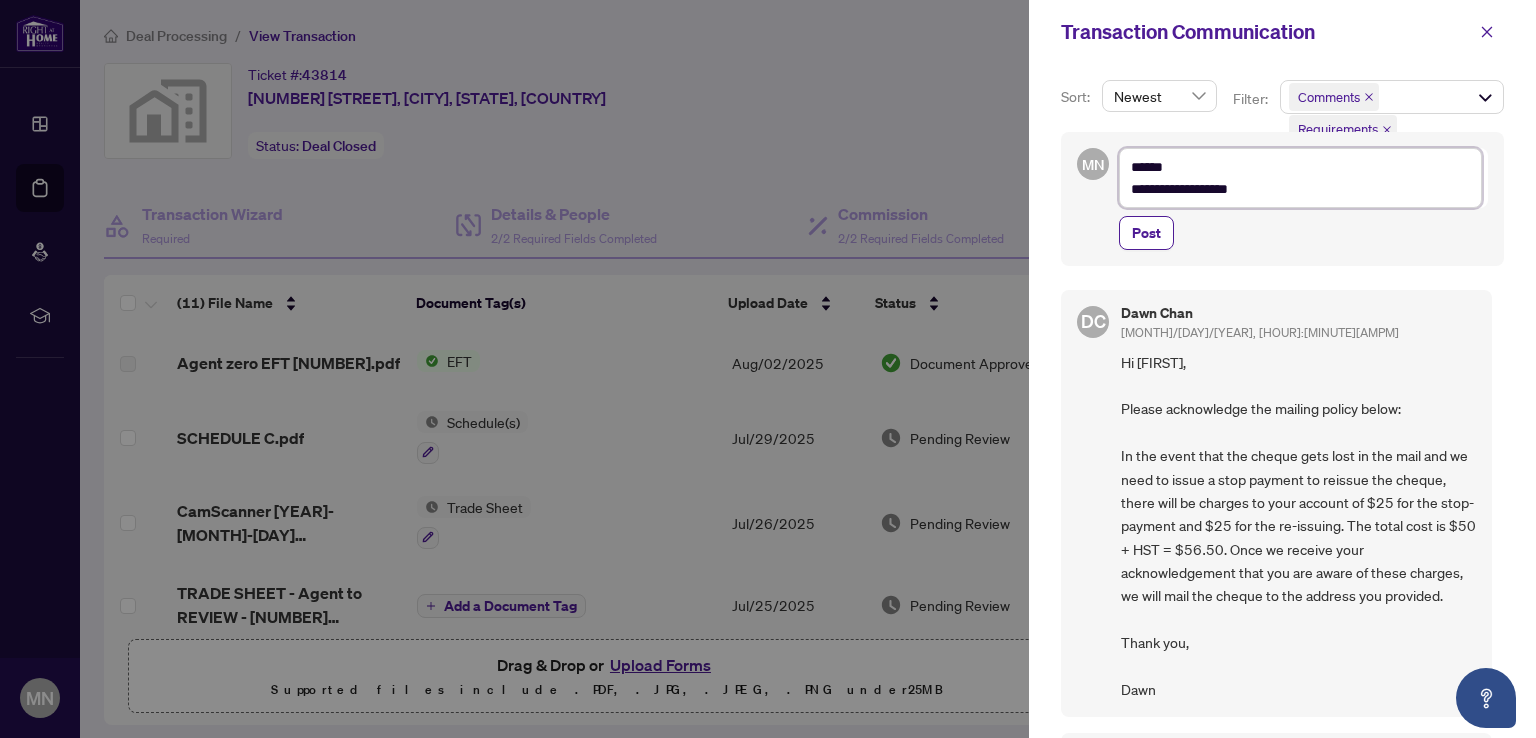 type on "**********" 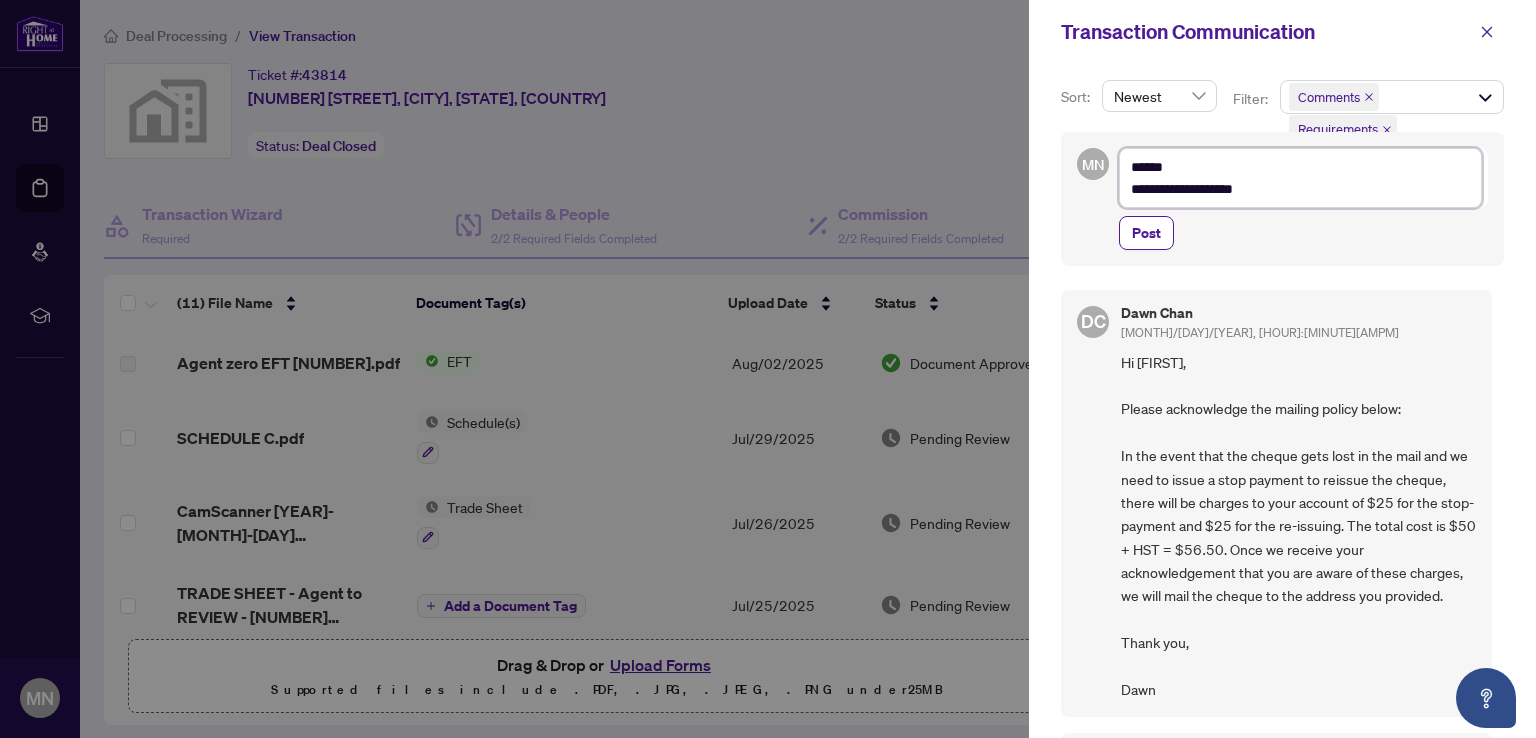 type on "**********" 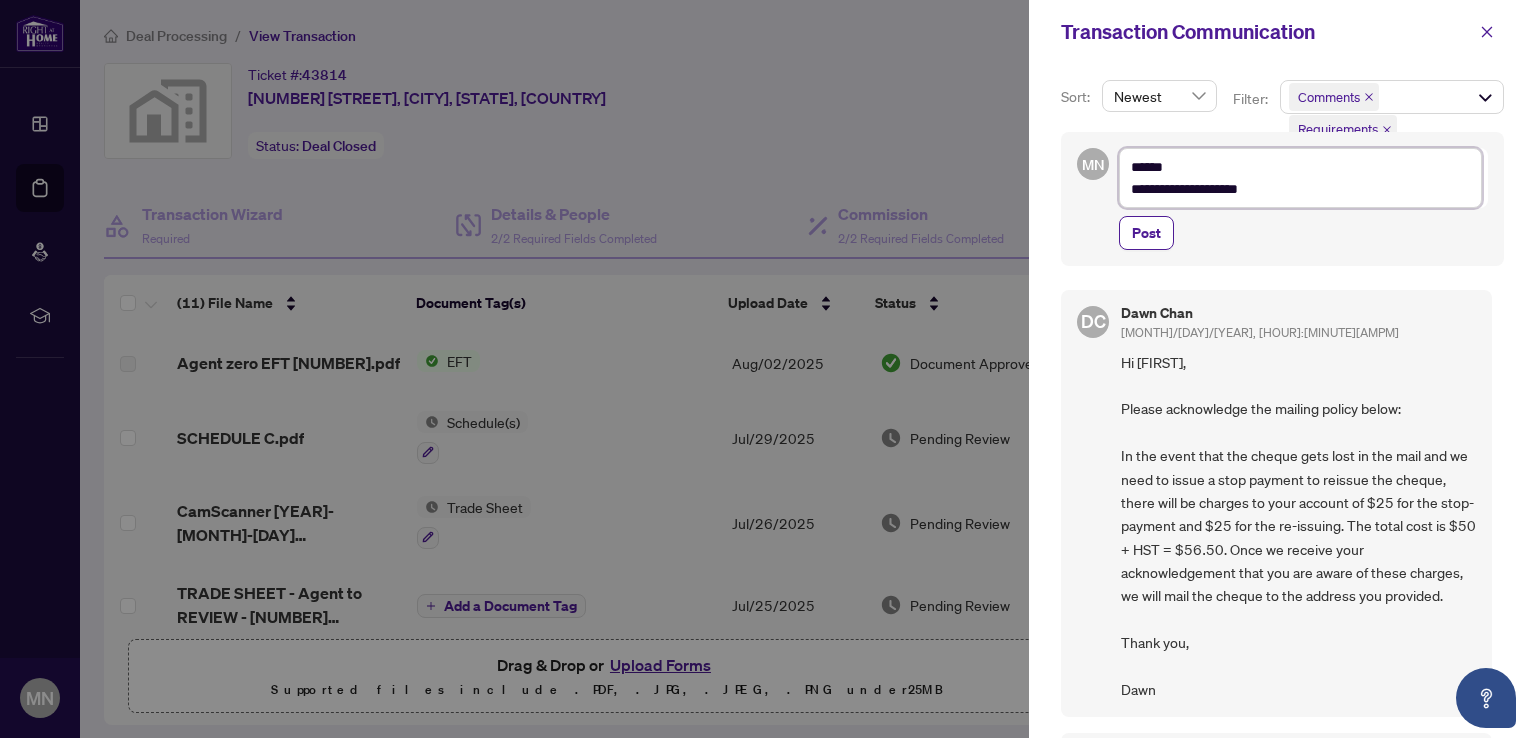 type on "**********" 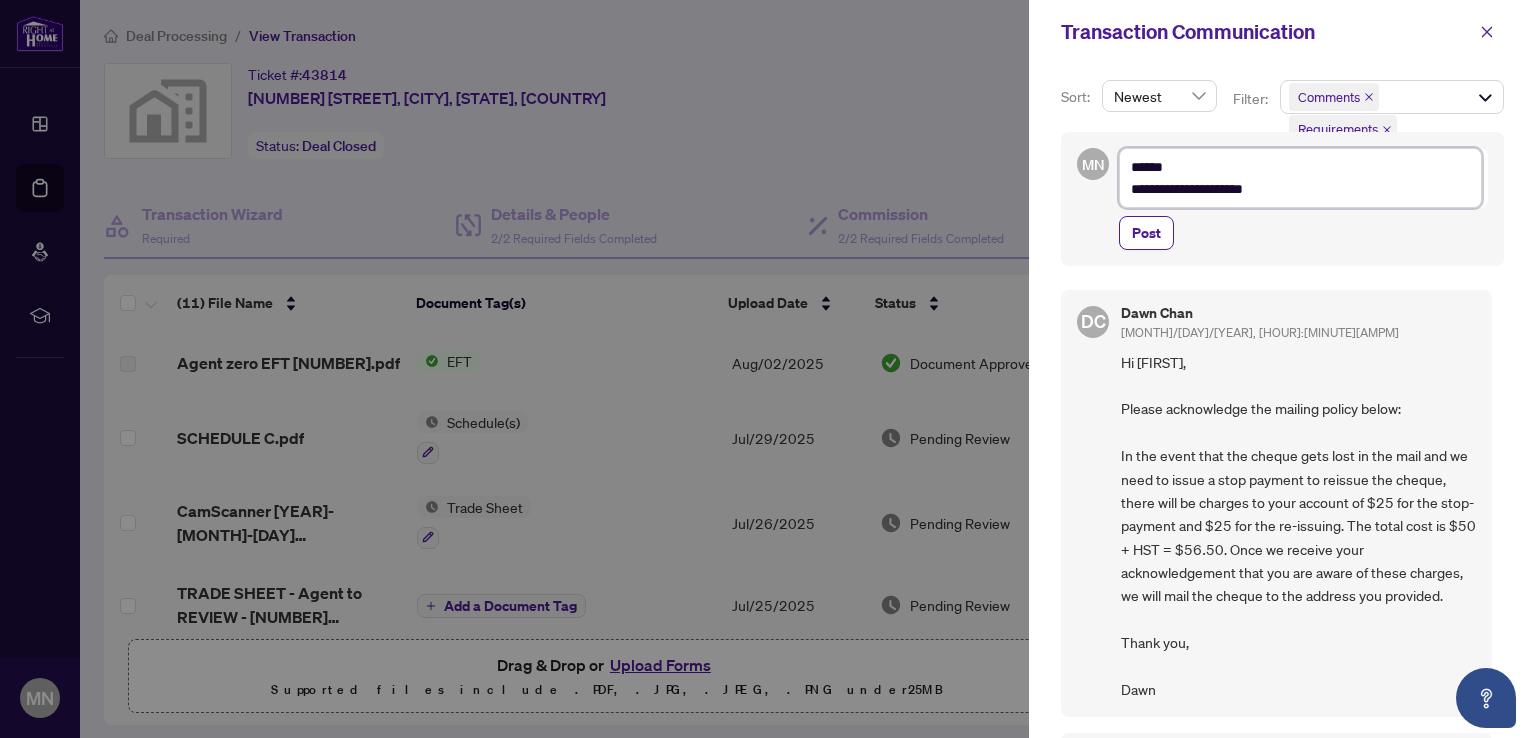 type on "[NAME] [NAME]" 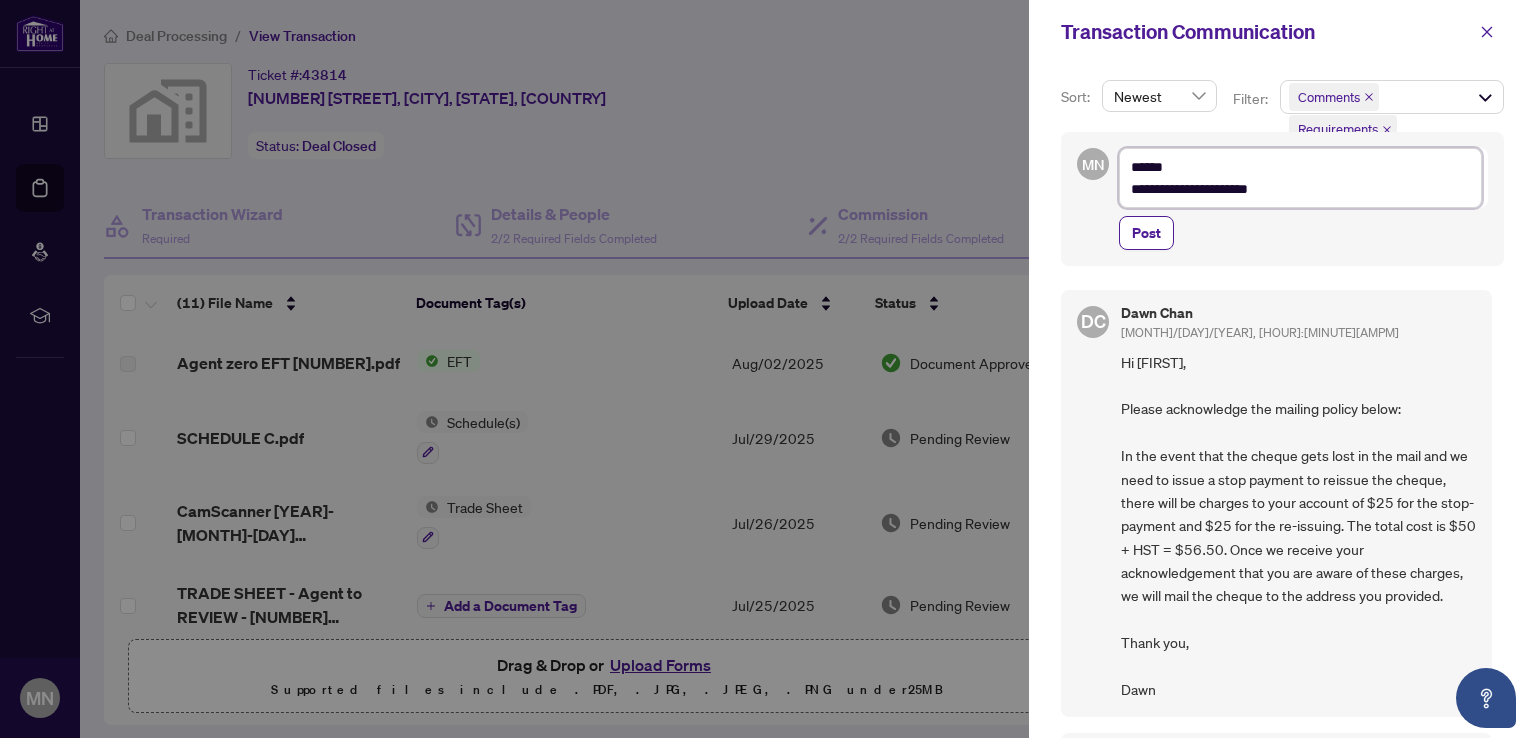 type on "[NAME] [NAME]" 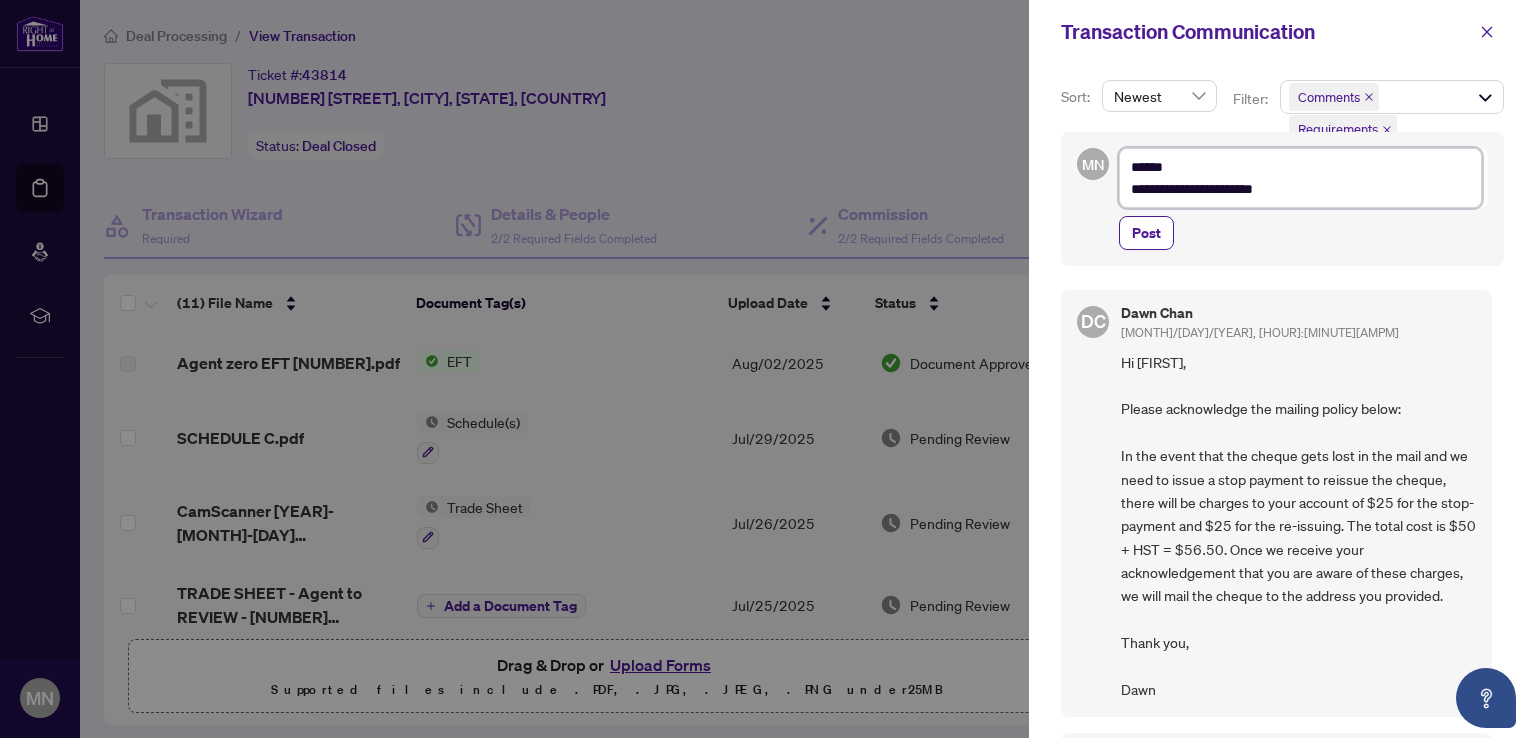 type on "[NAME] [NAME]" 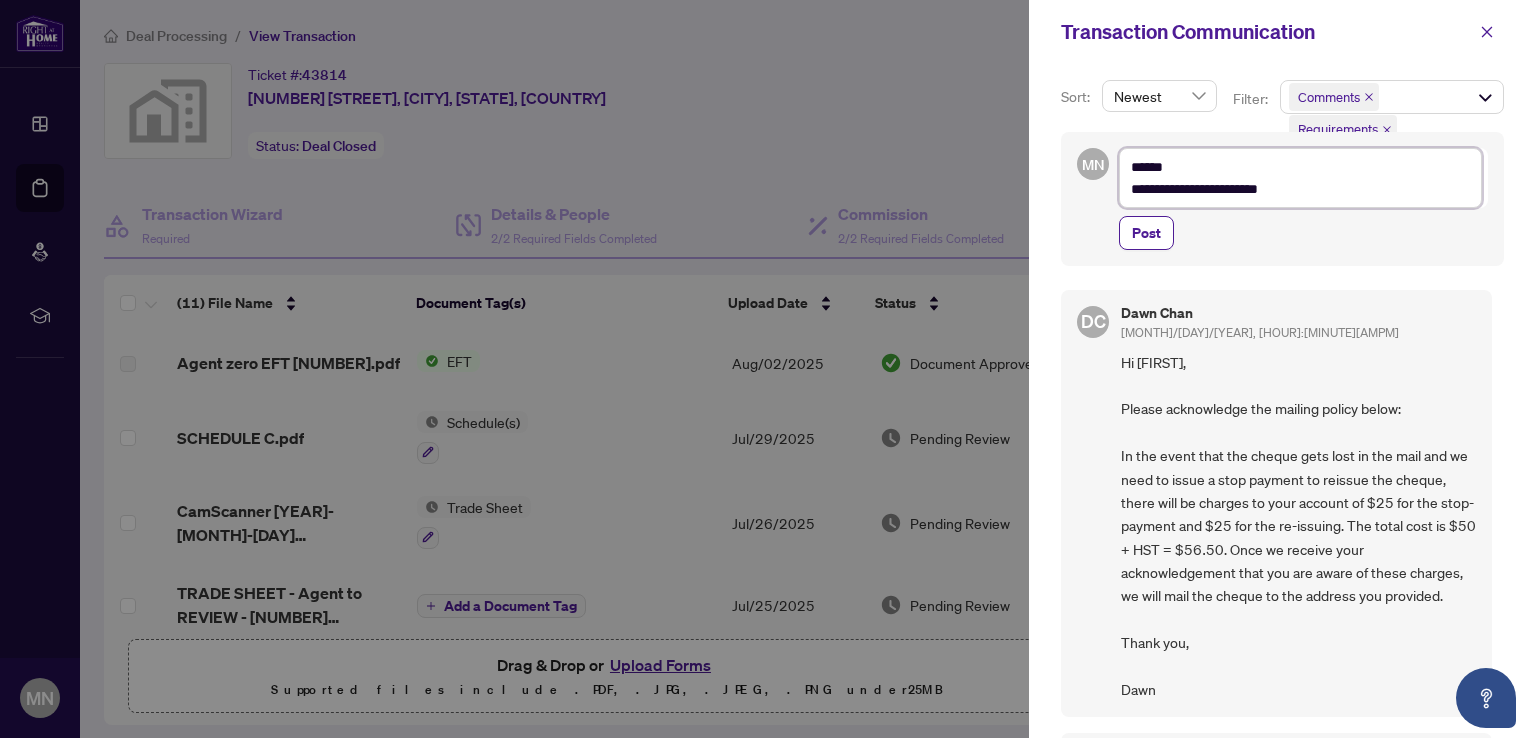 type on "**********" 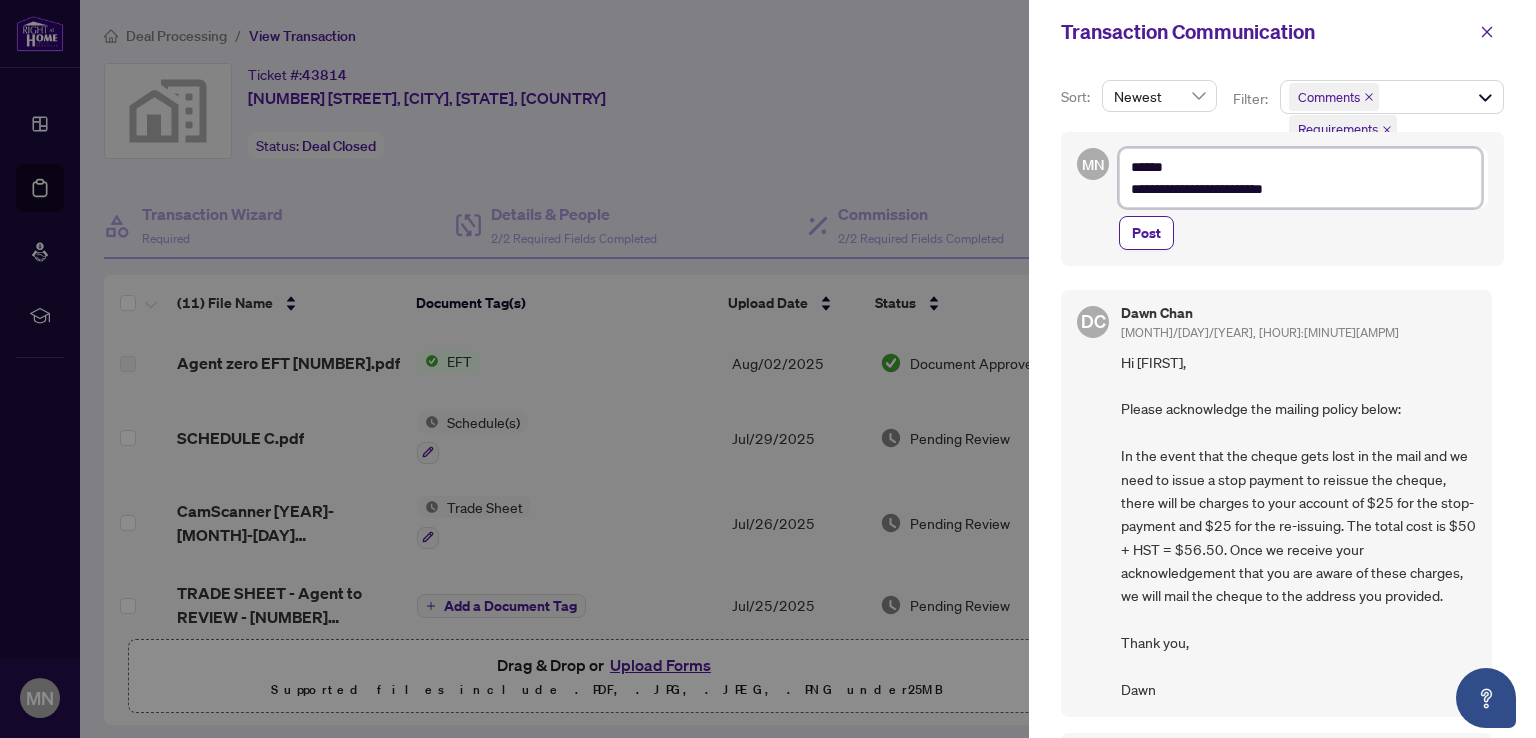 type on "[NAME] [NAME]" 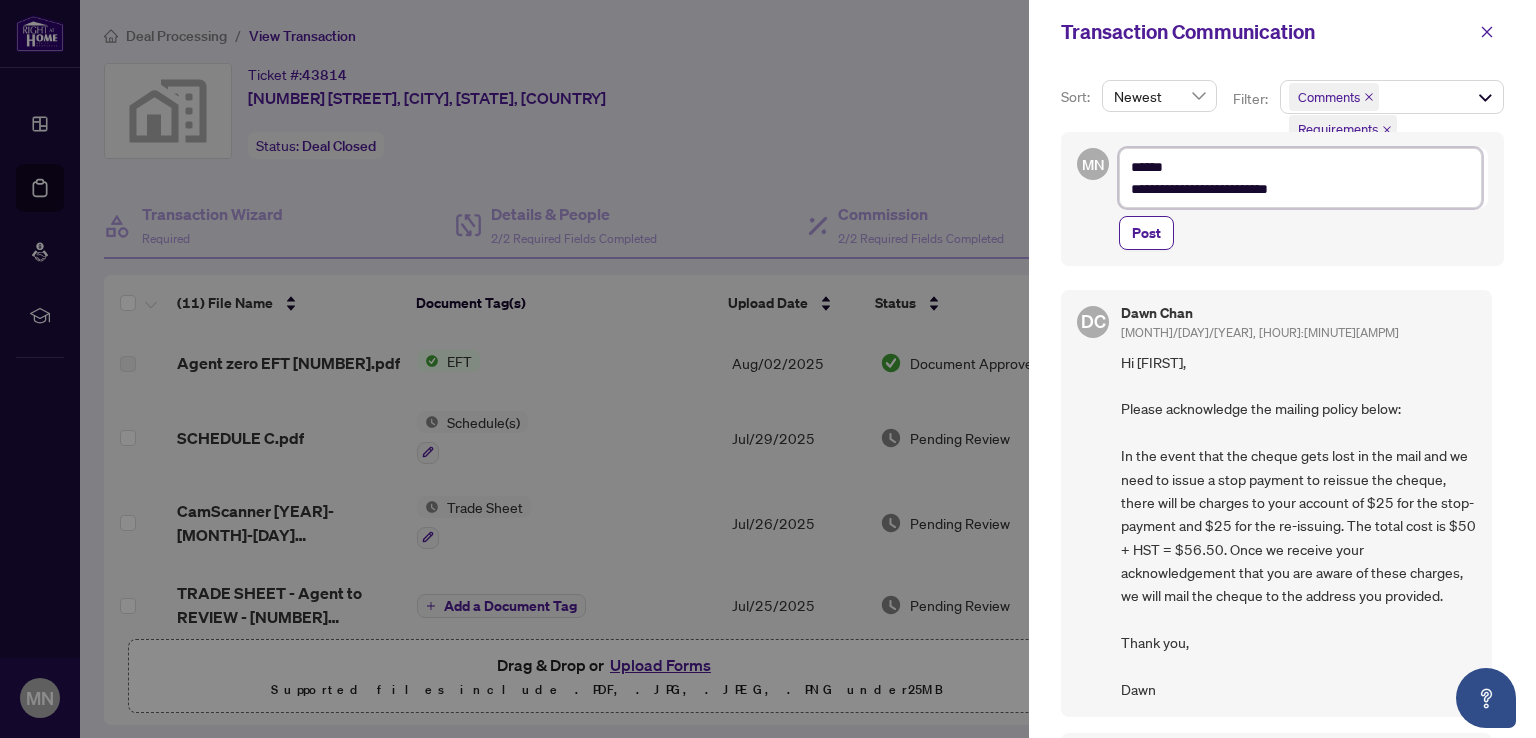 type on "[NAME] [NAME]" 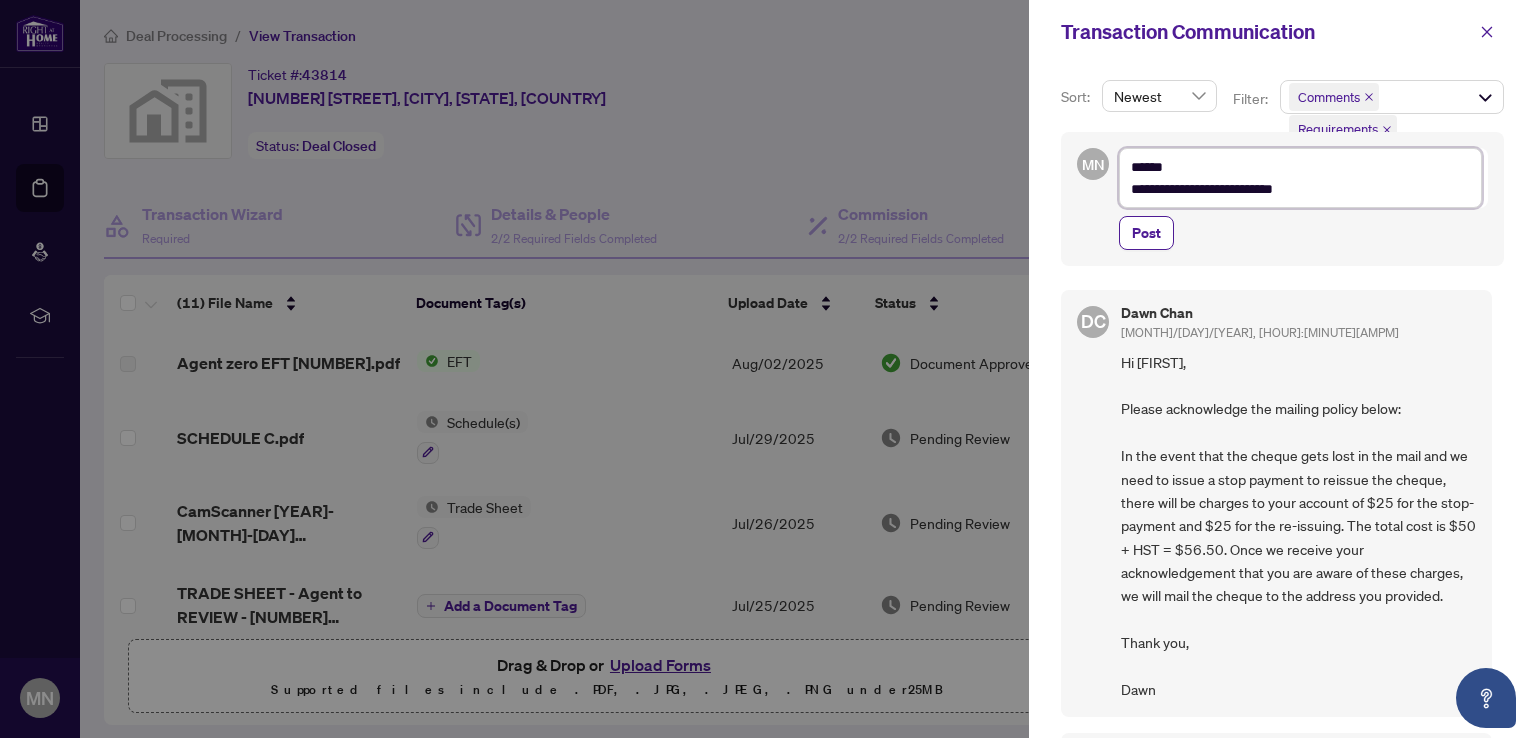 type on "[NAME] [NAME]" 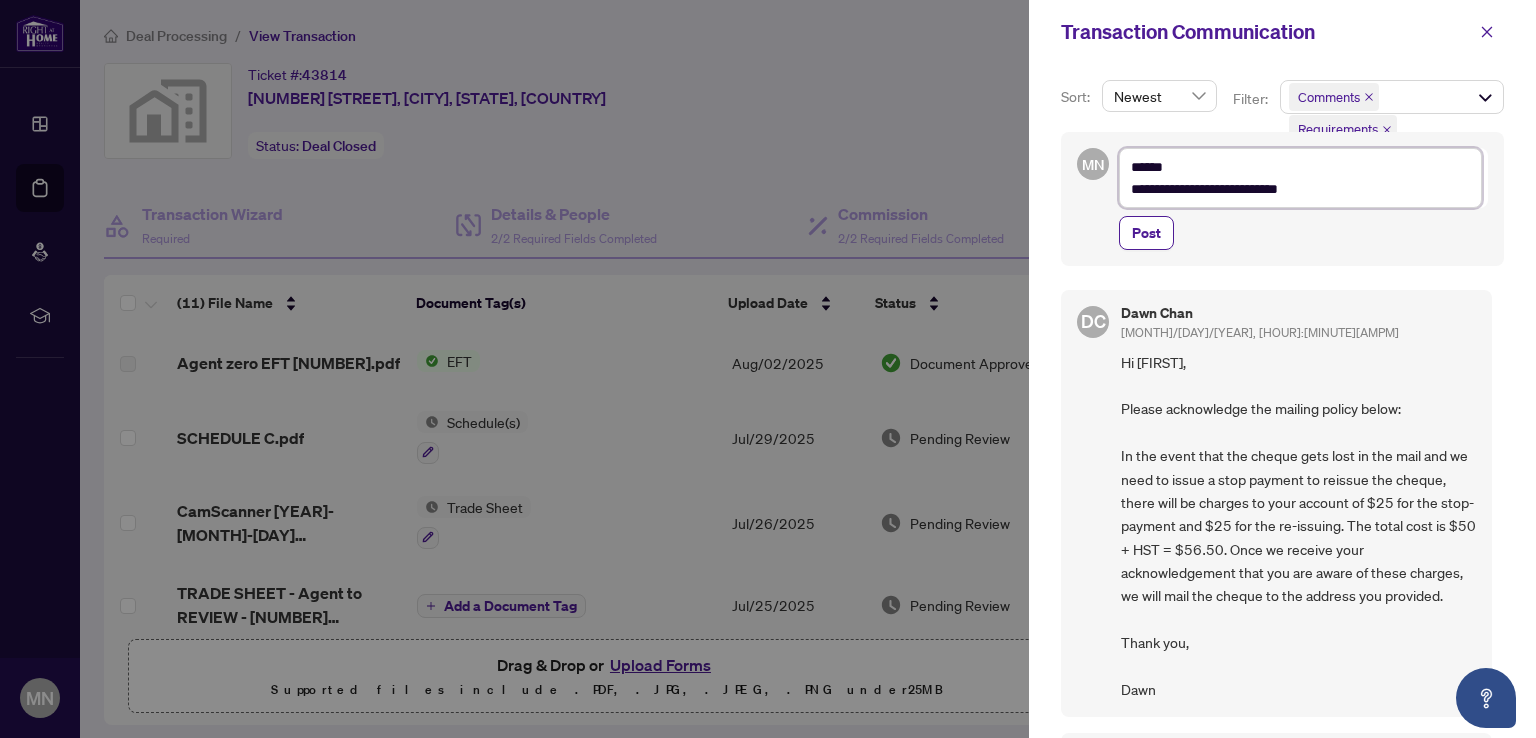 type on "[NAME] [NAME]" 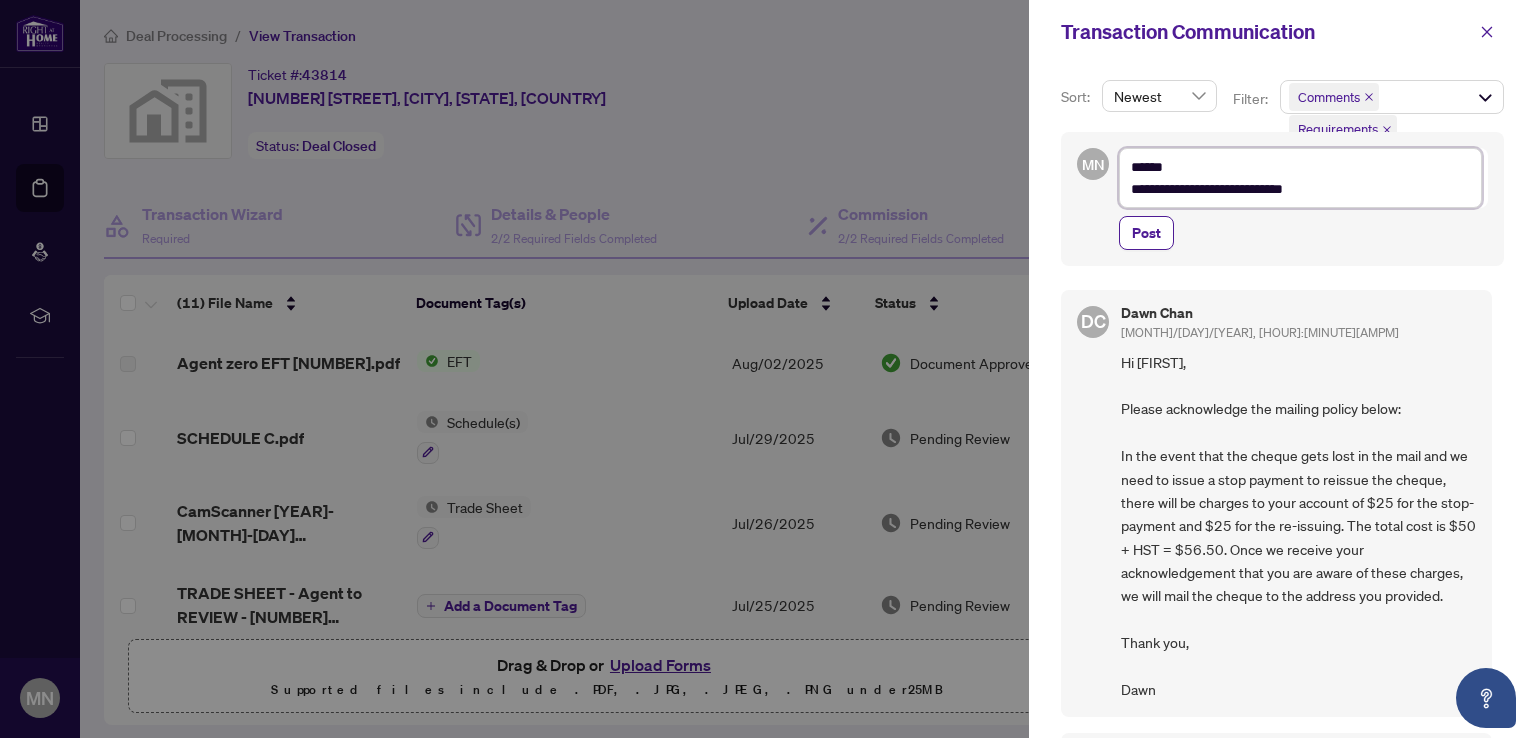 type on "[NAME] [NAME]" 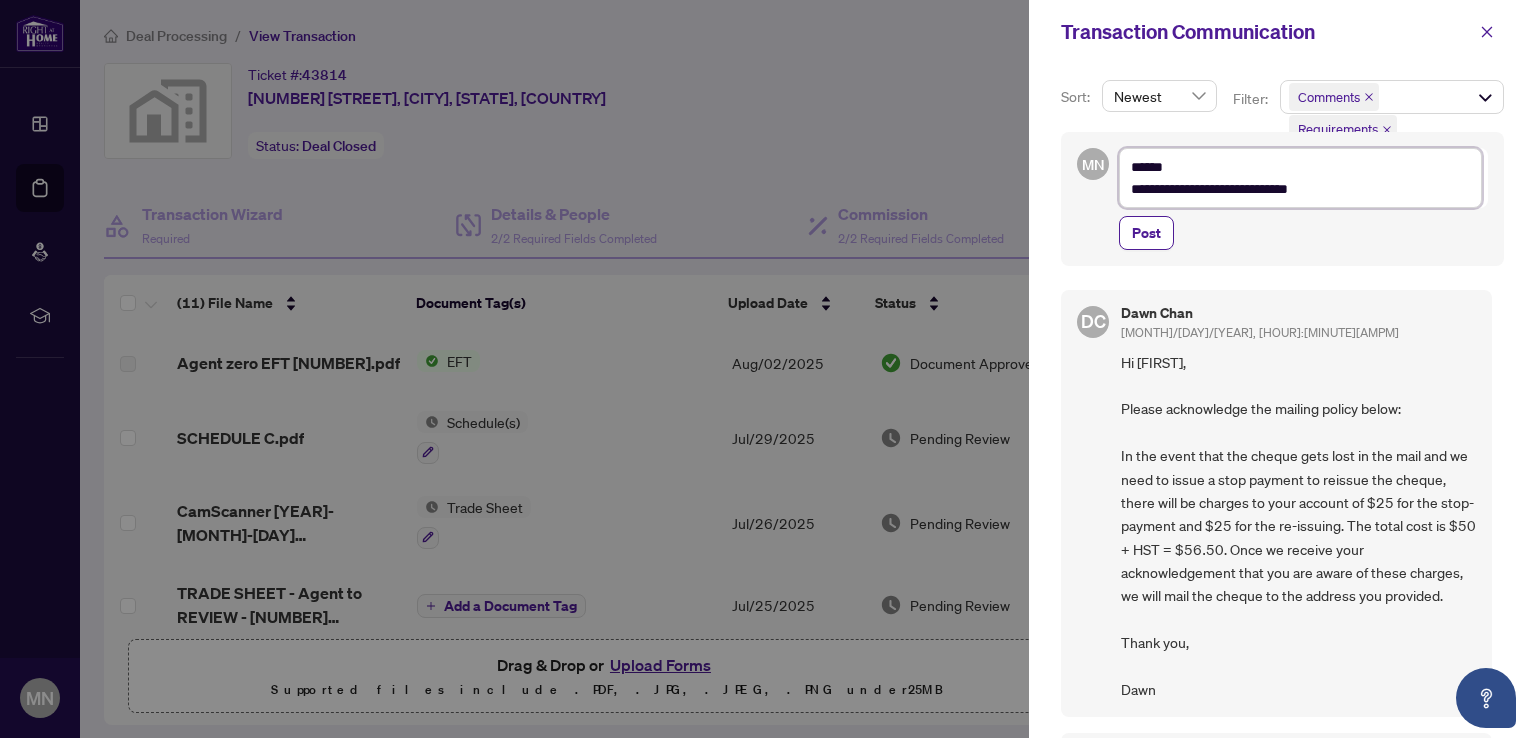 type on "**********" 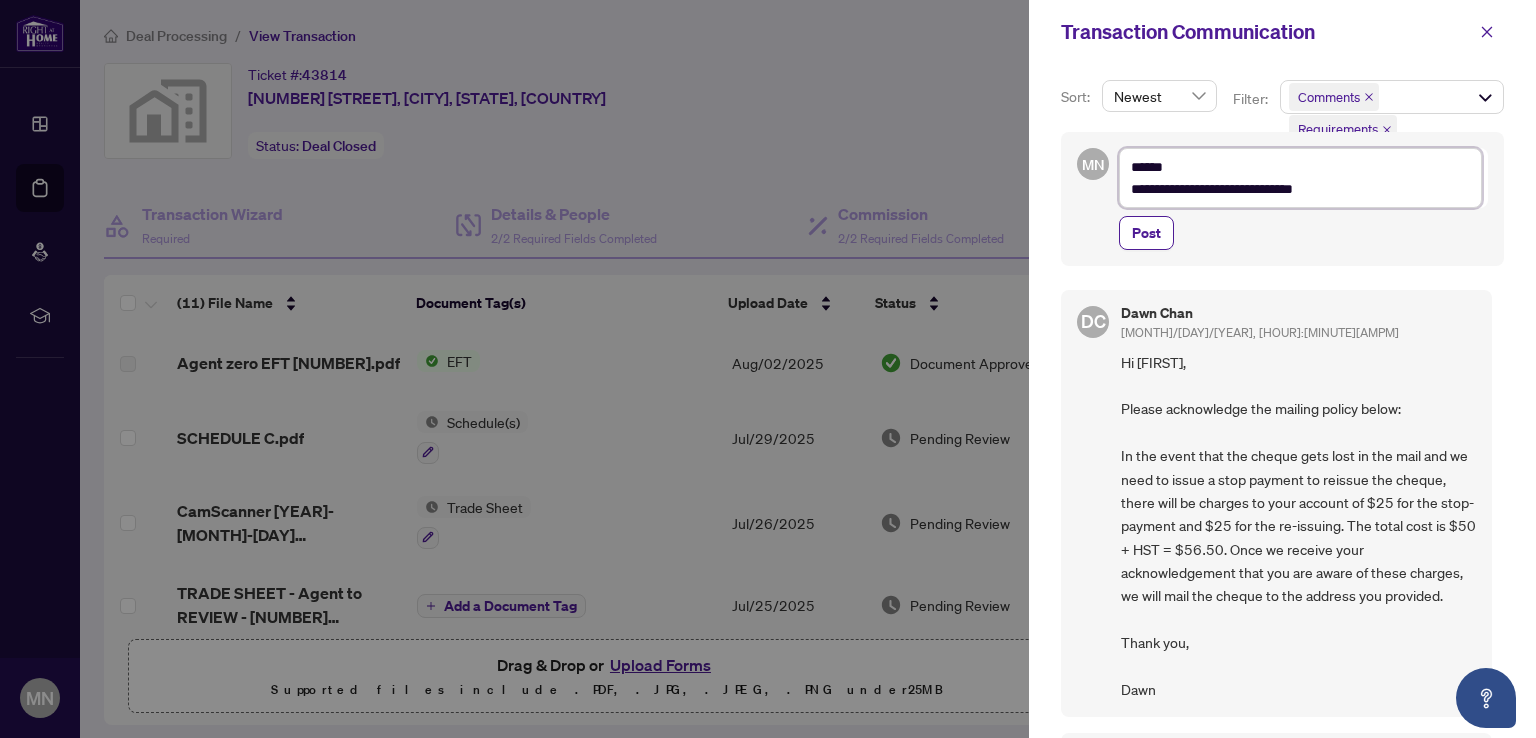 type on "**********" 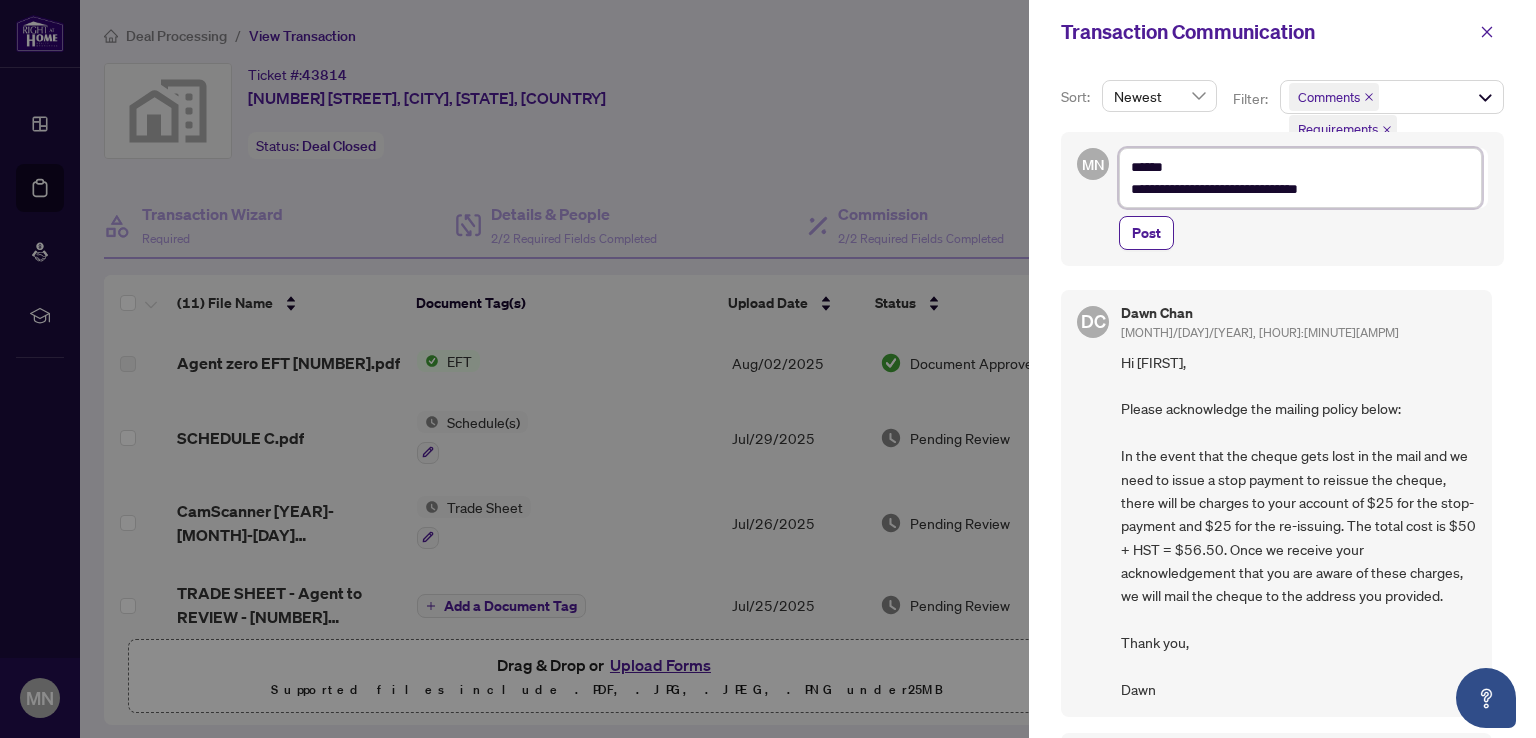 type on "**********" 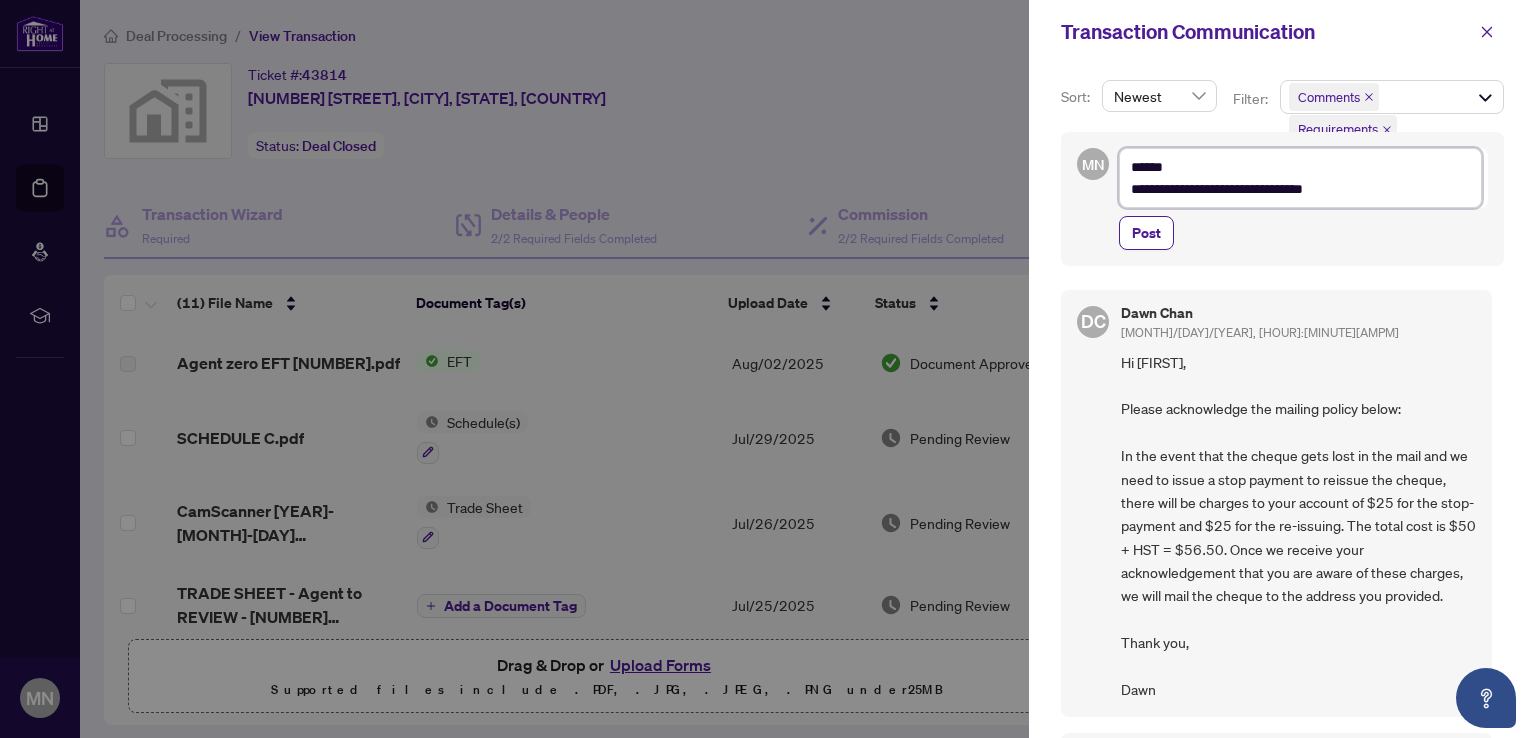 type on "**********" 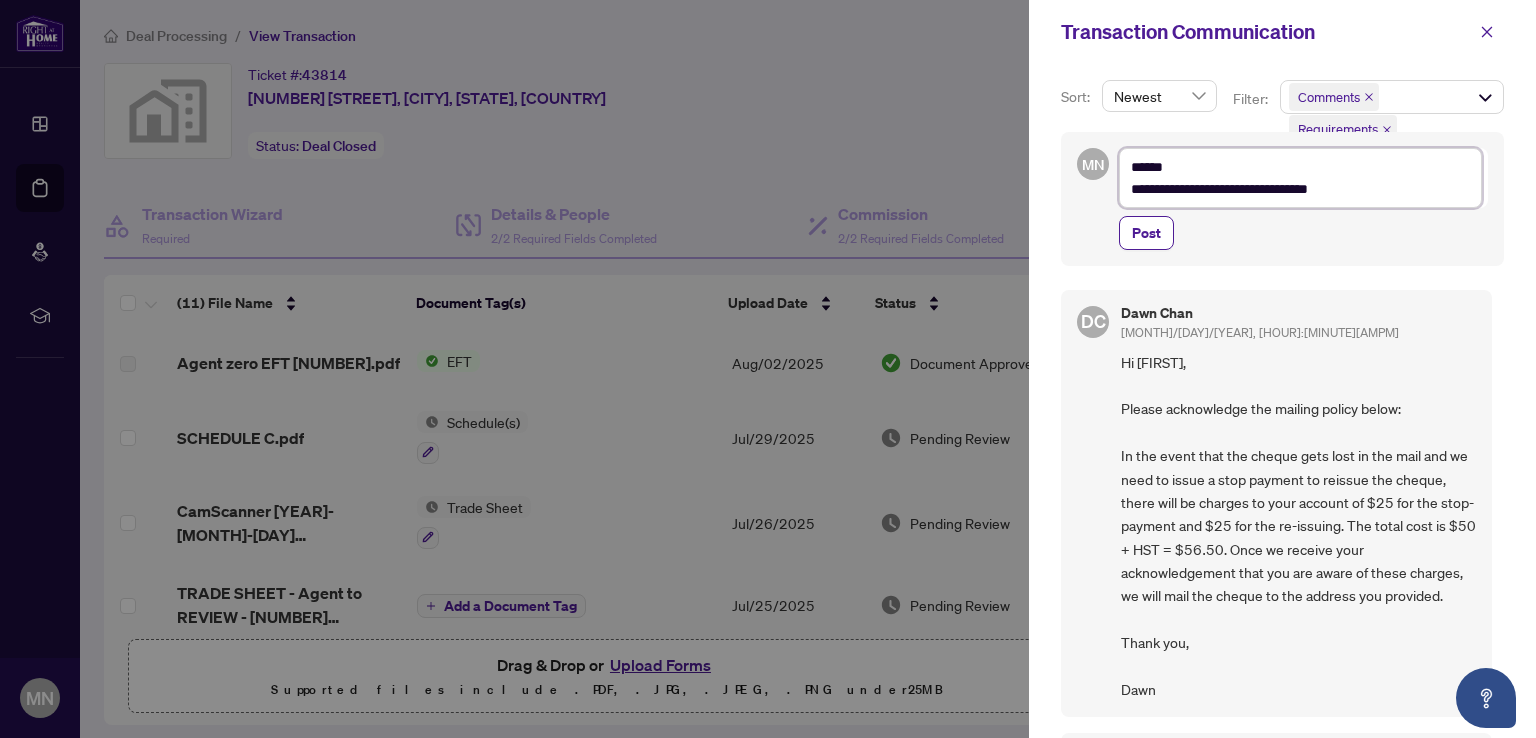 type on "**********" 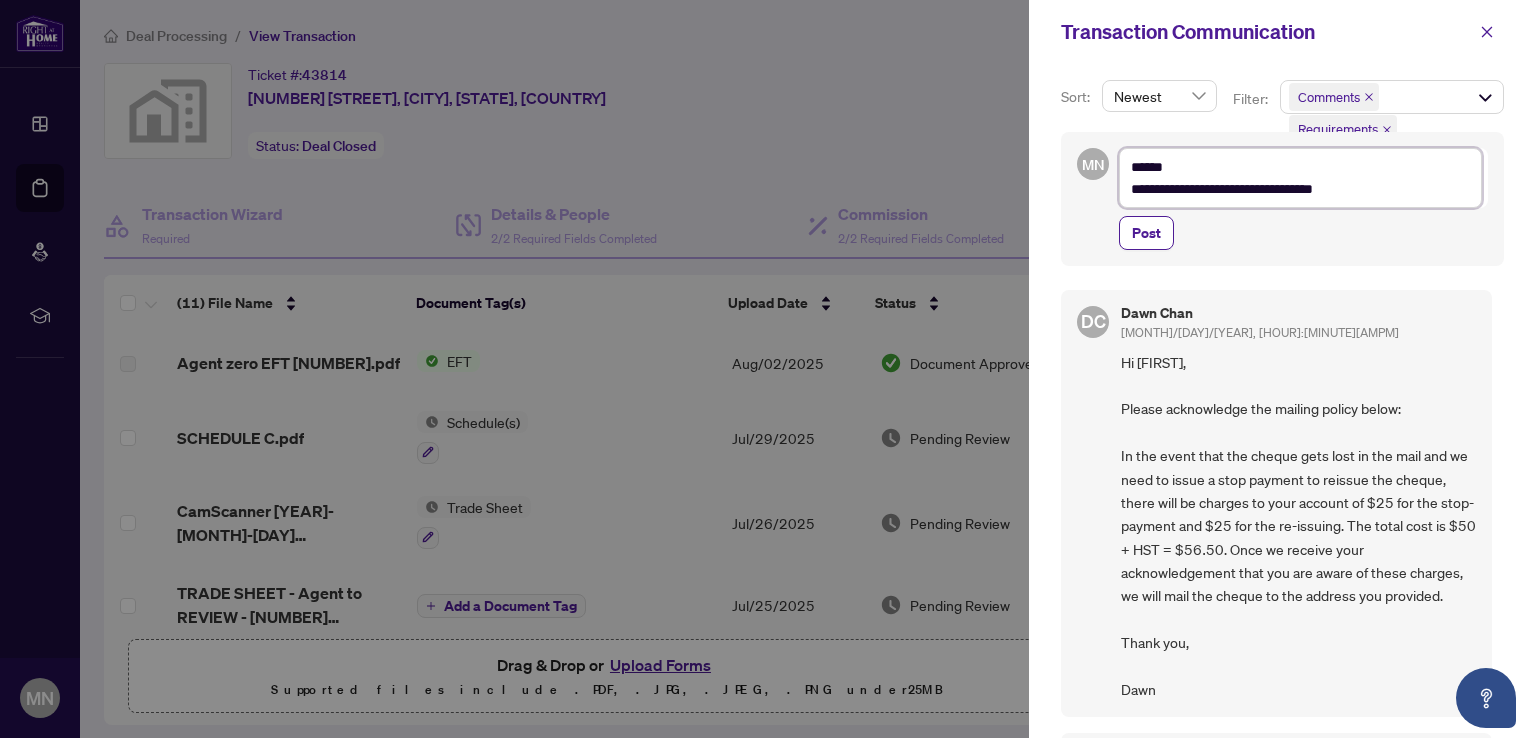 type on "[NAME] [NAME]" 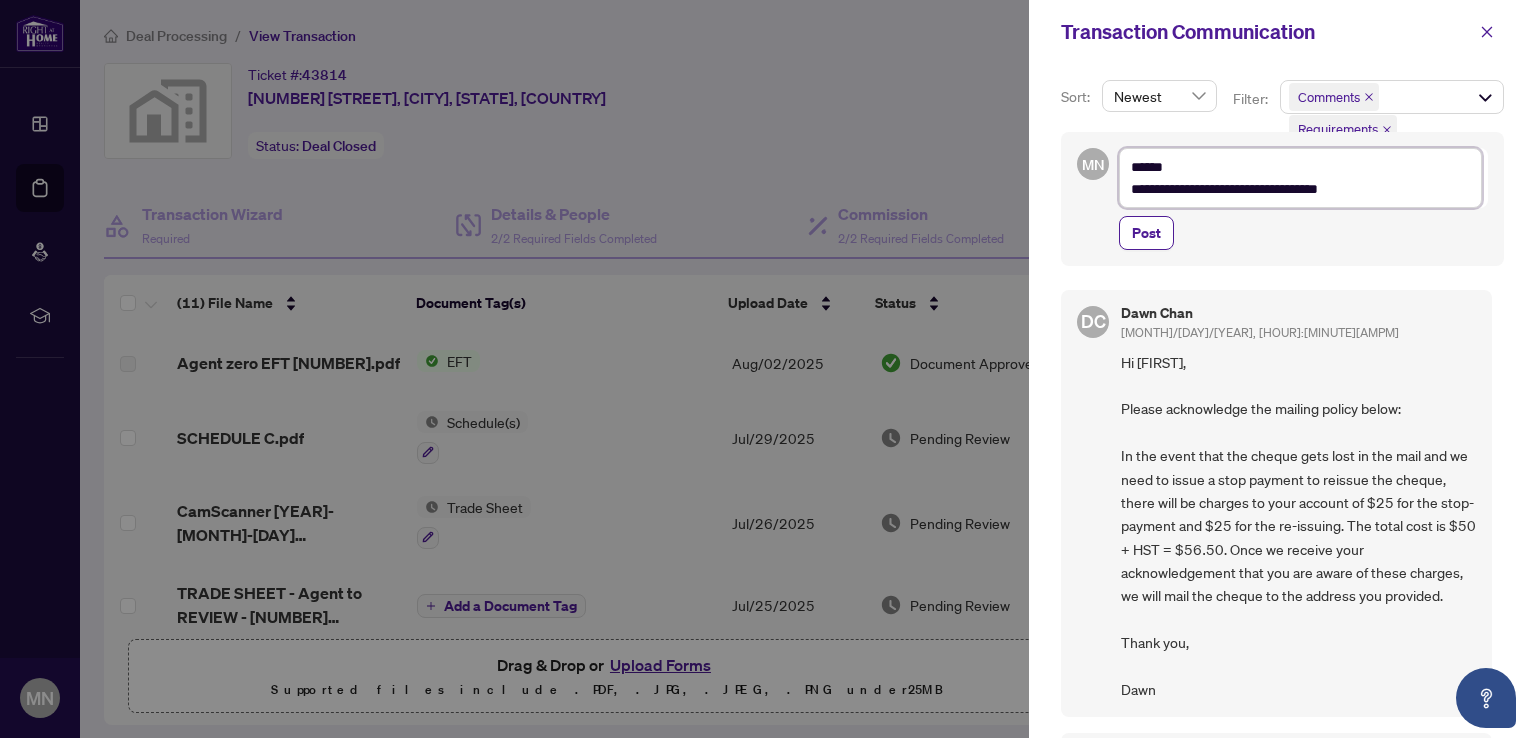 type on "**********" 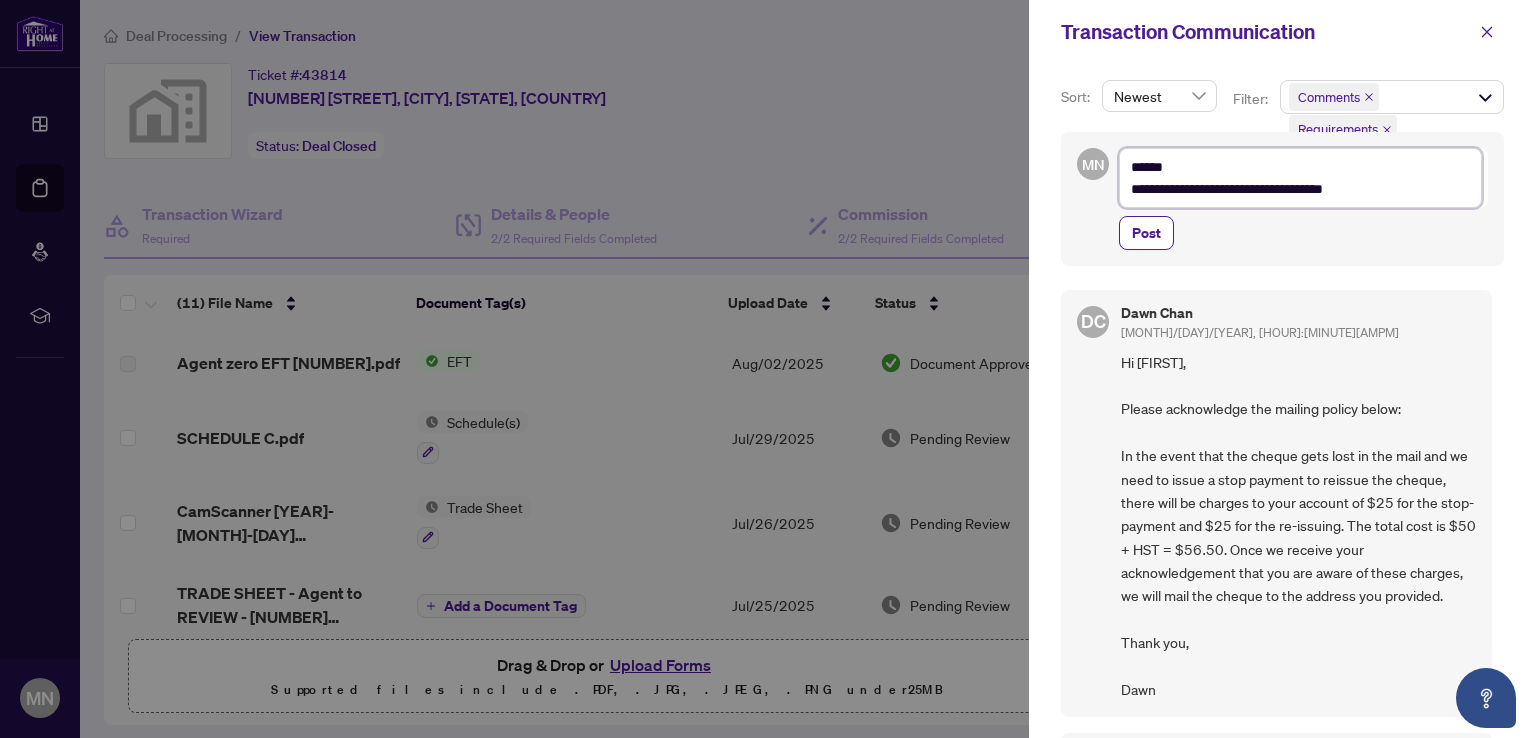 type on "**********" 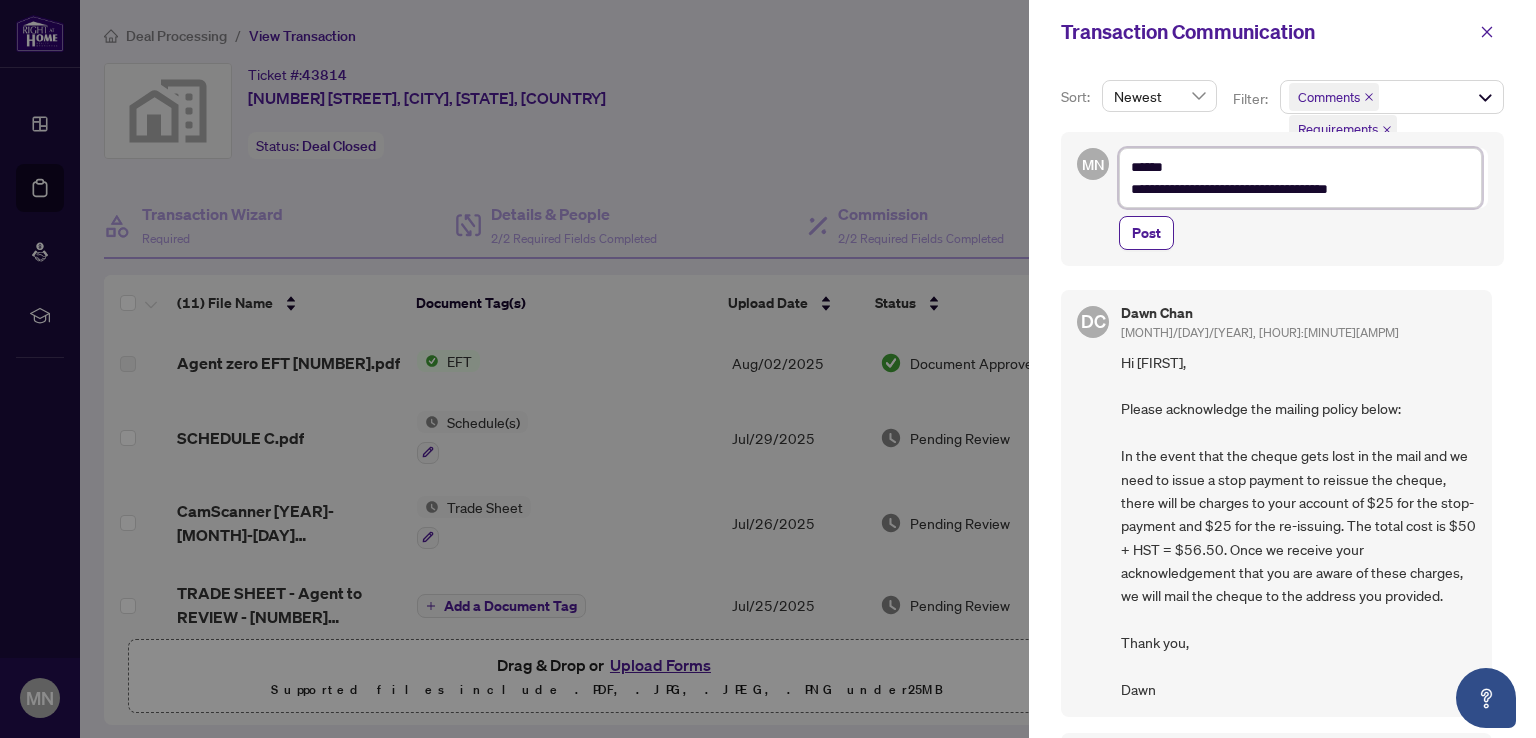 type on "**********" 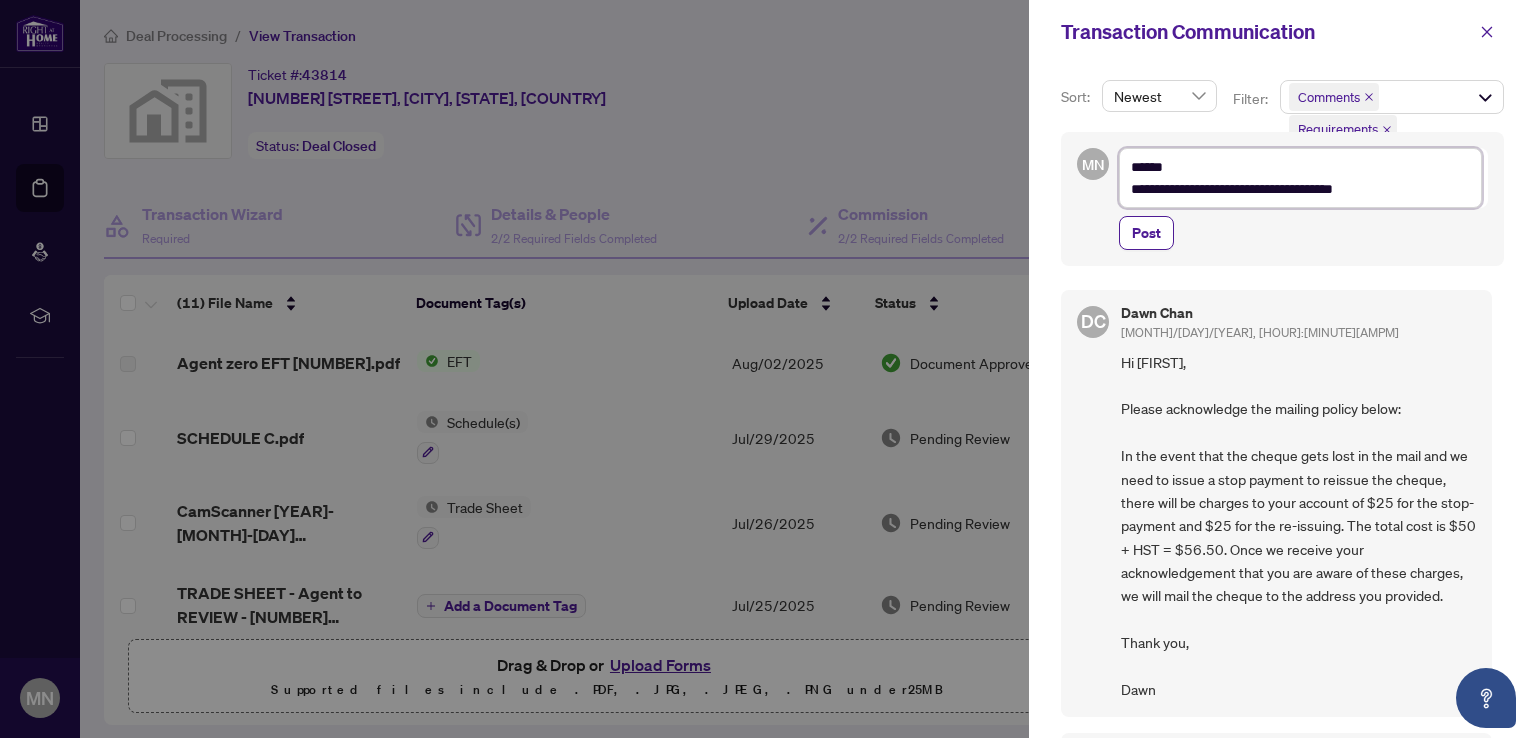 type on "**********" 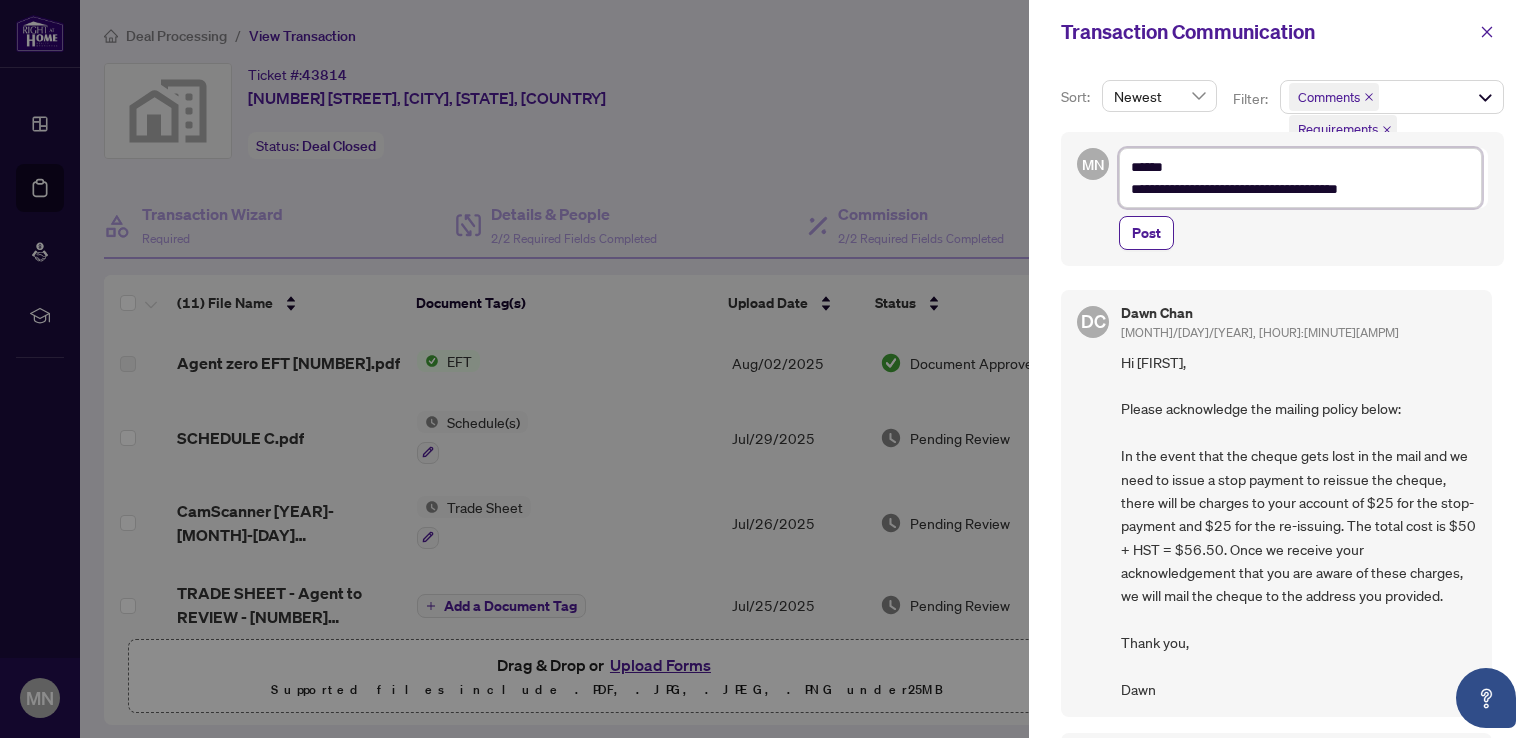 type on "**********" 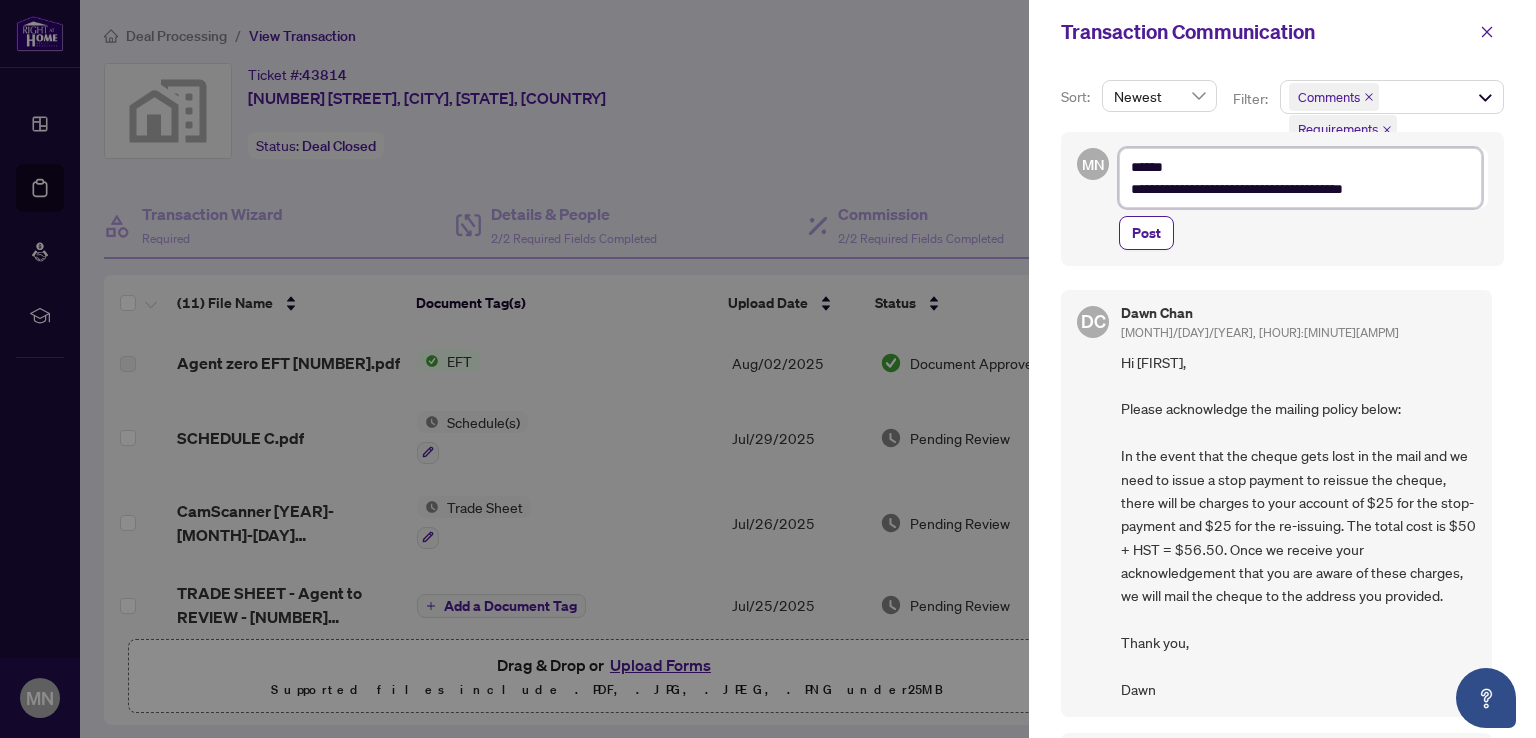 type on "[NAME] [NAME]" 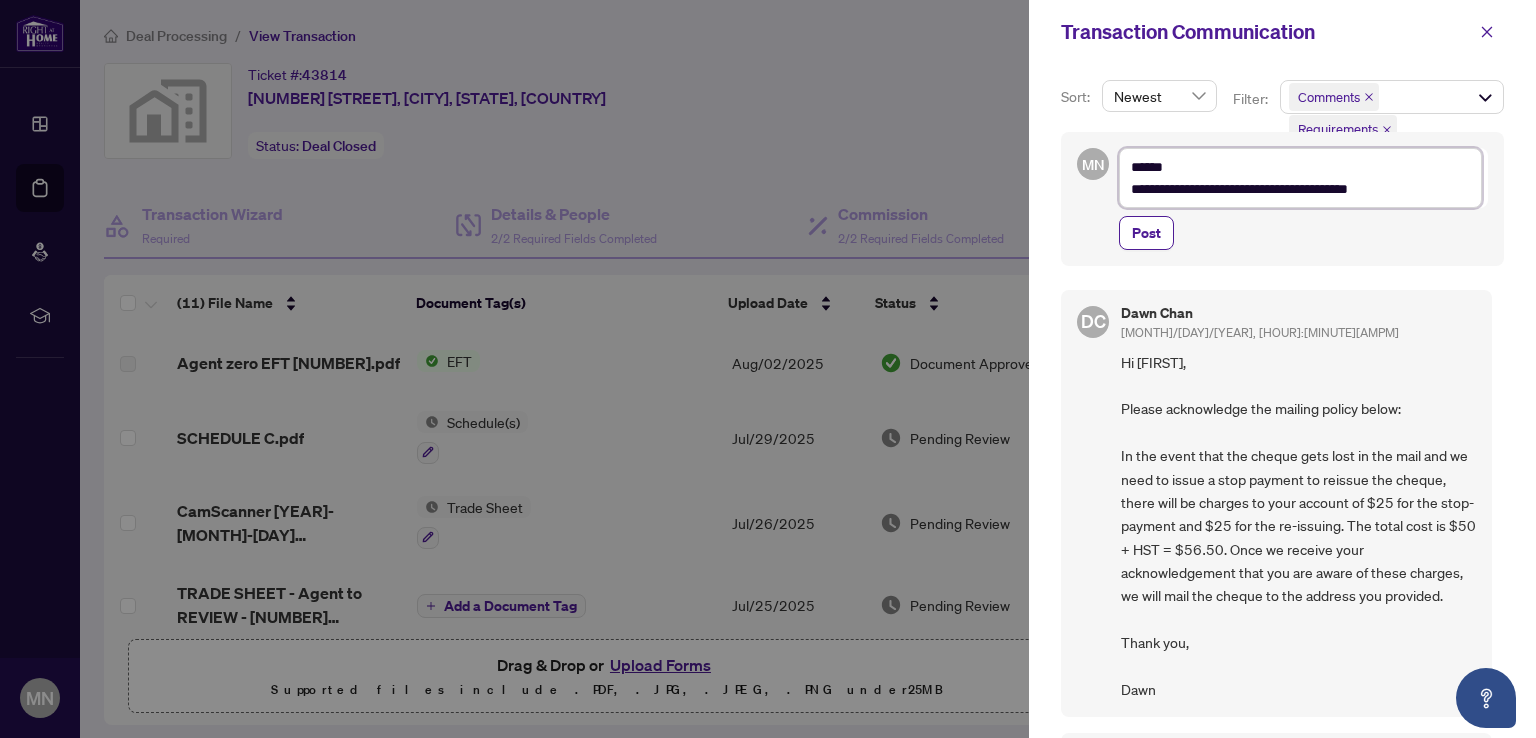 type on "**********" 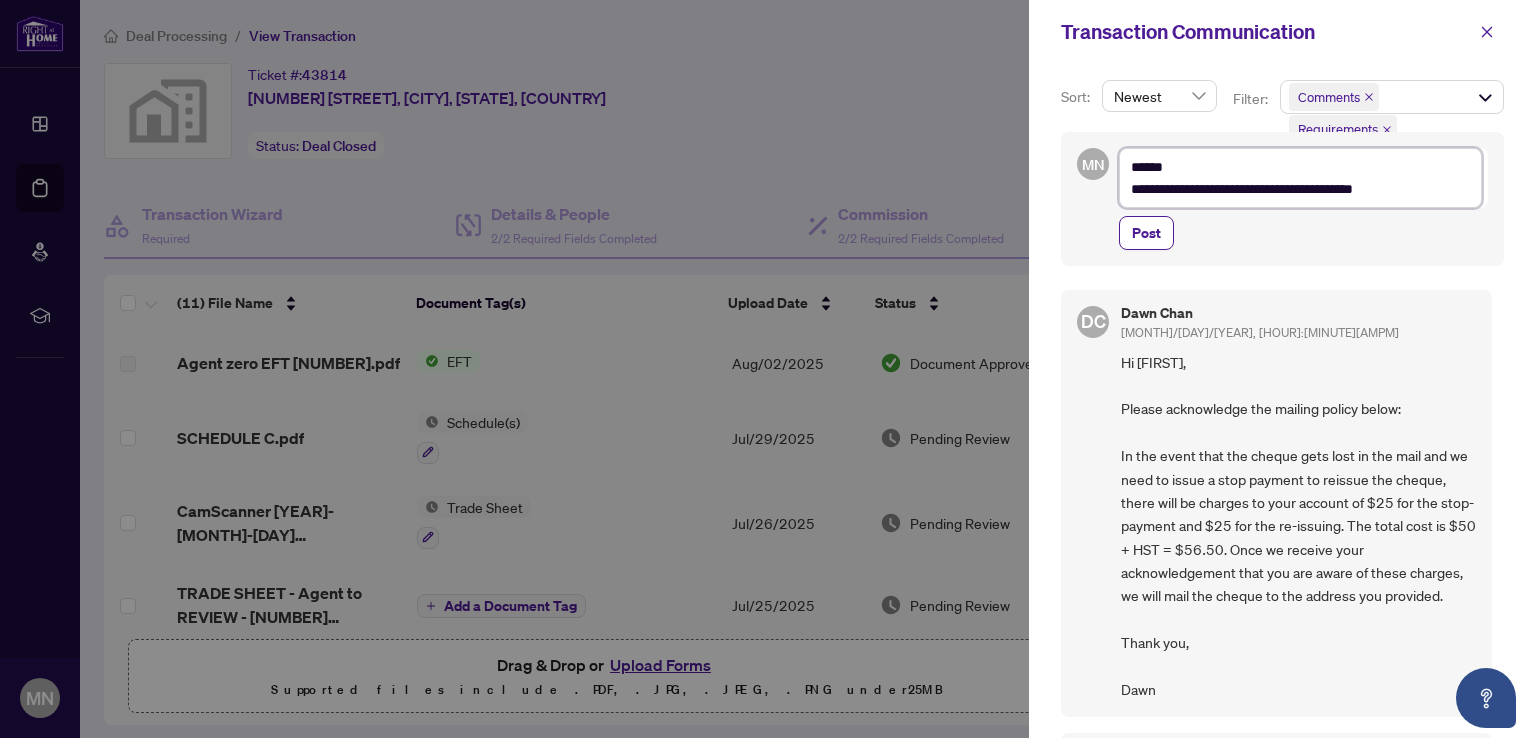 type on "**********" 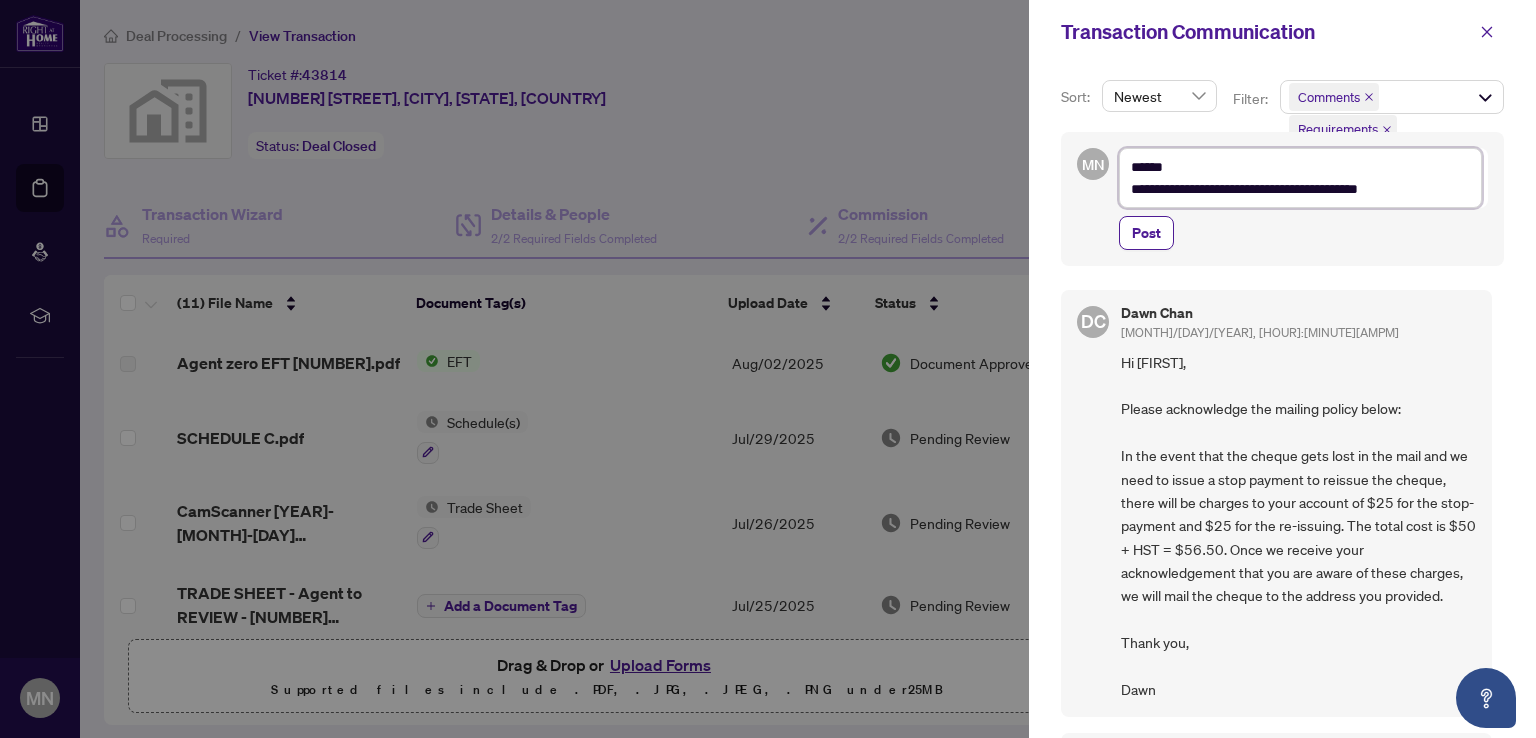 type on "**********" 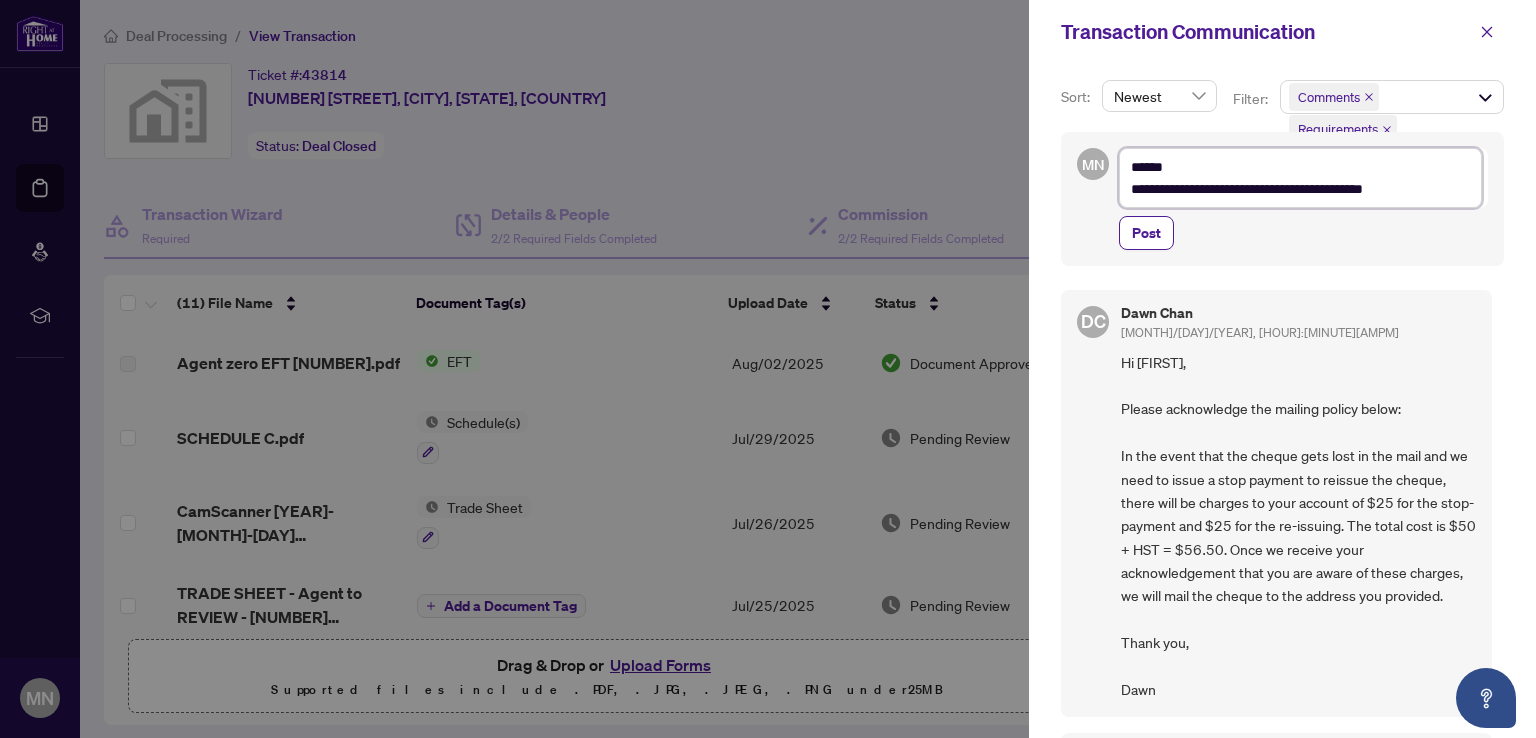 type on "**********" 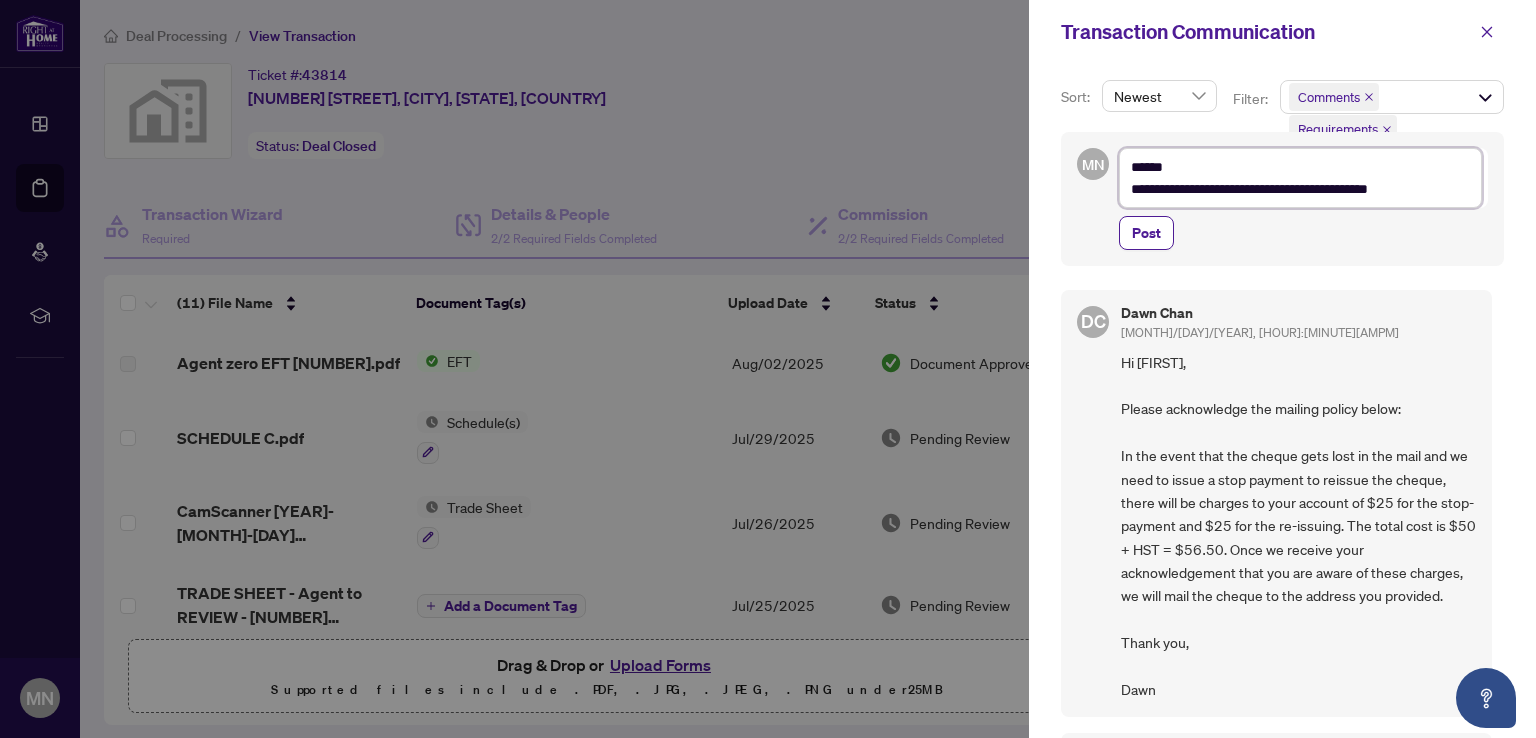type on "[NAME] [NAME]" 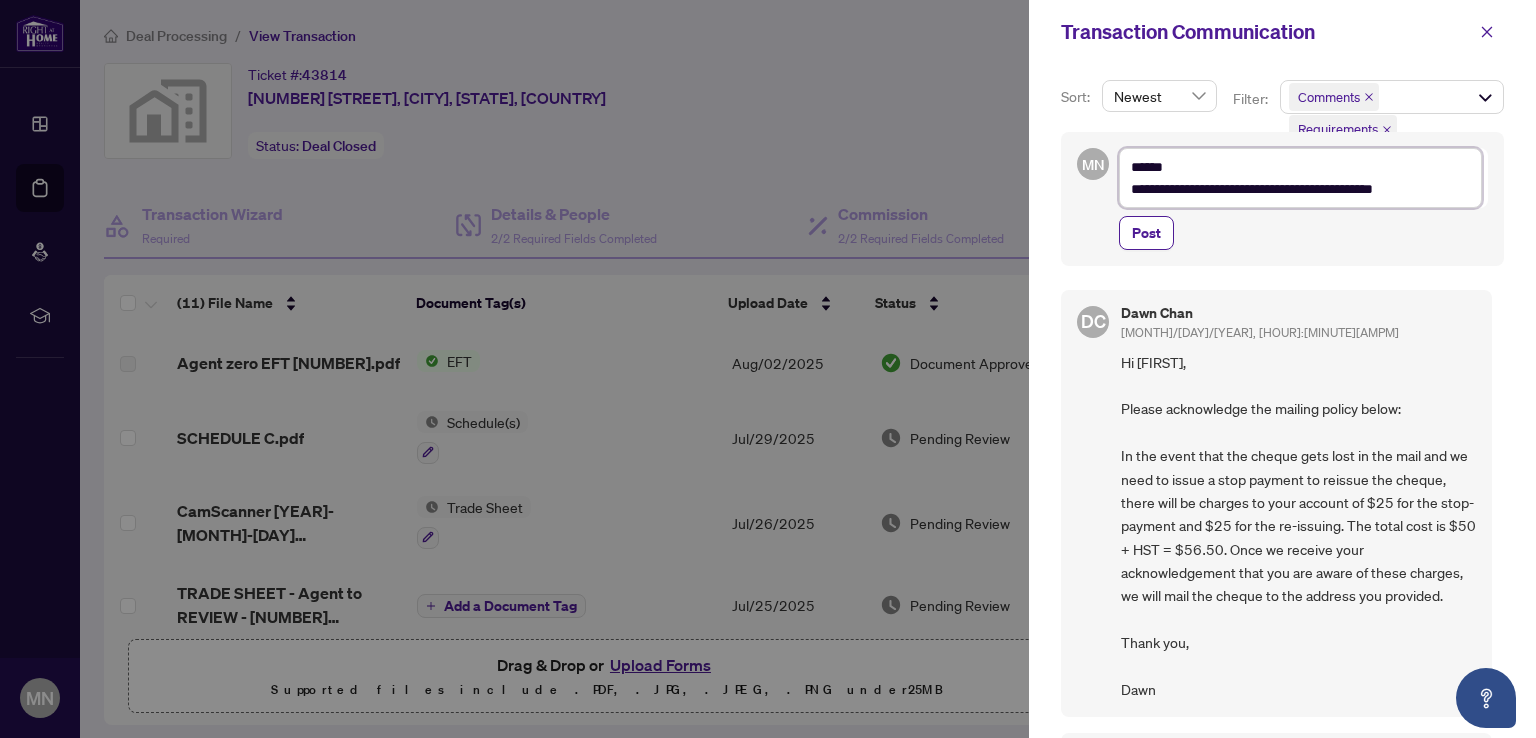 type on "[NAME] [NAME]" 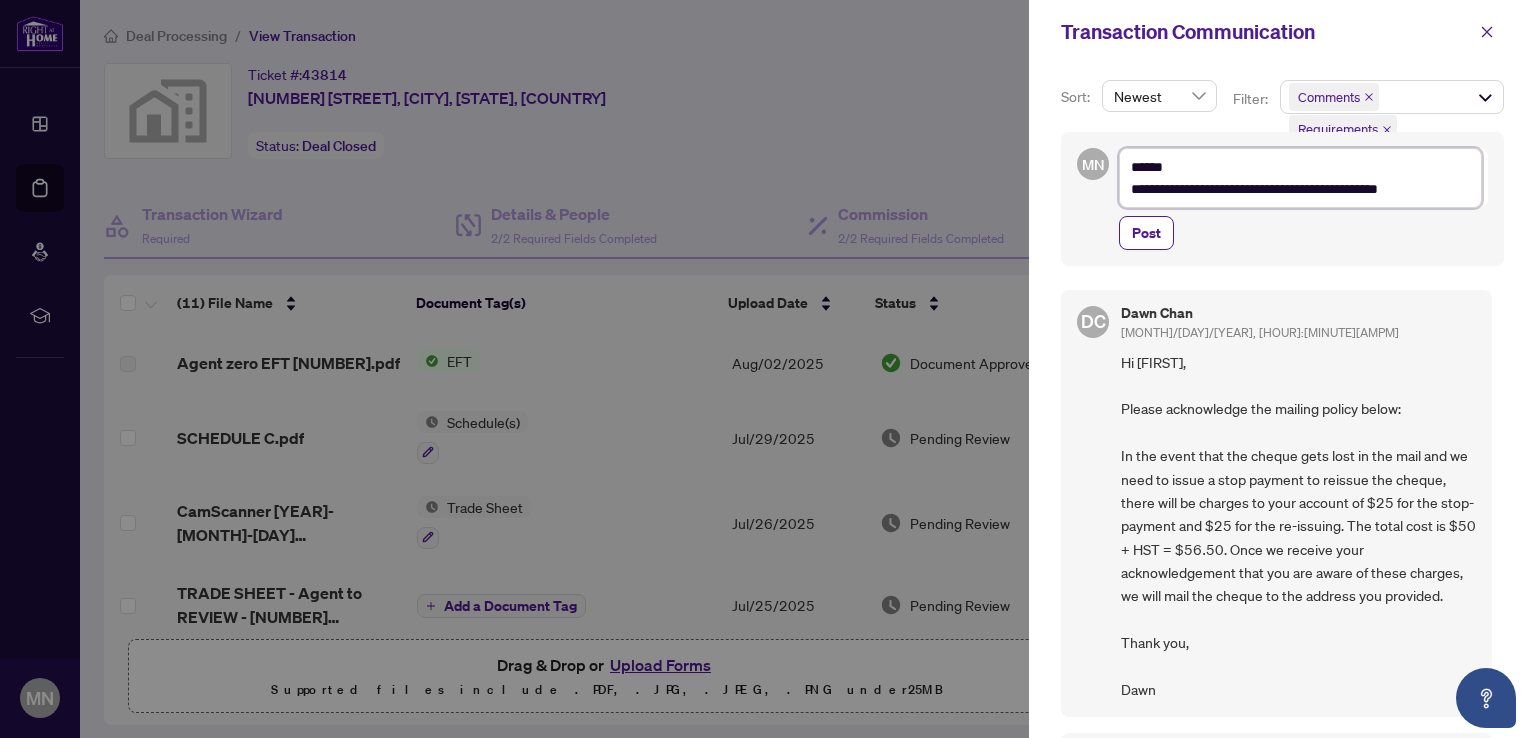 type on "[NAME] [NAME]" 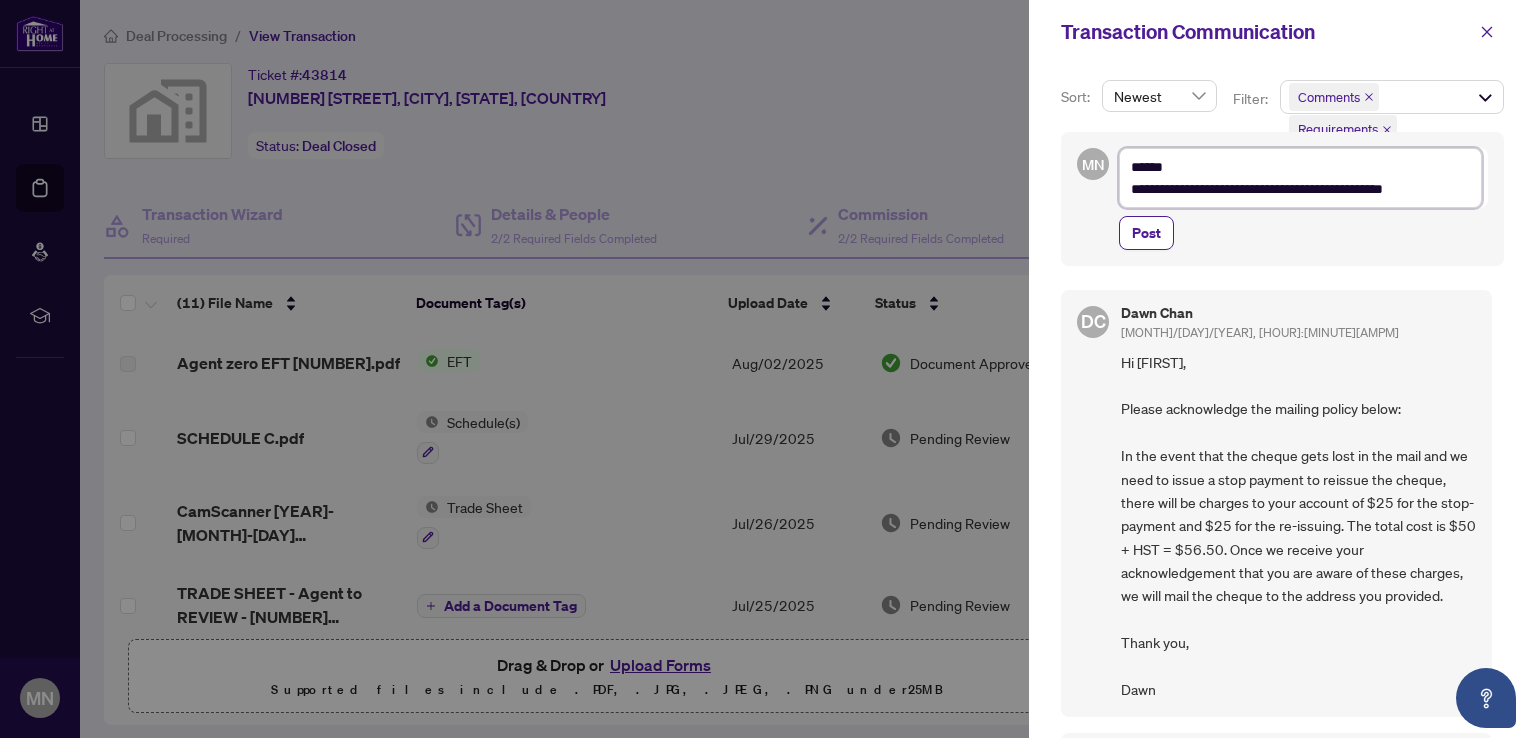 type on "[NAME] [NAME]" 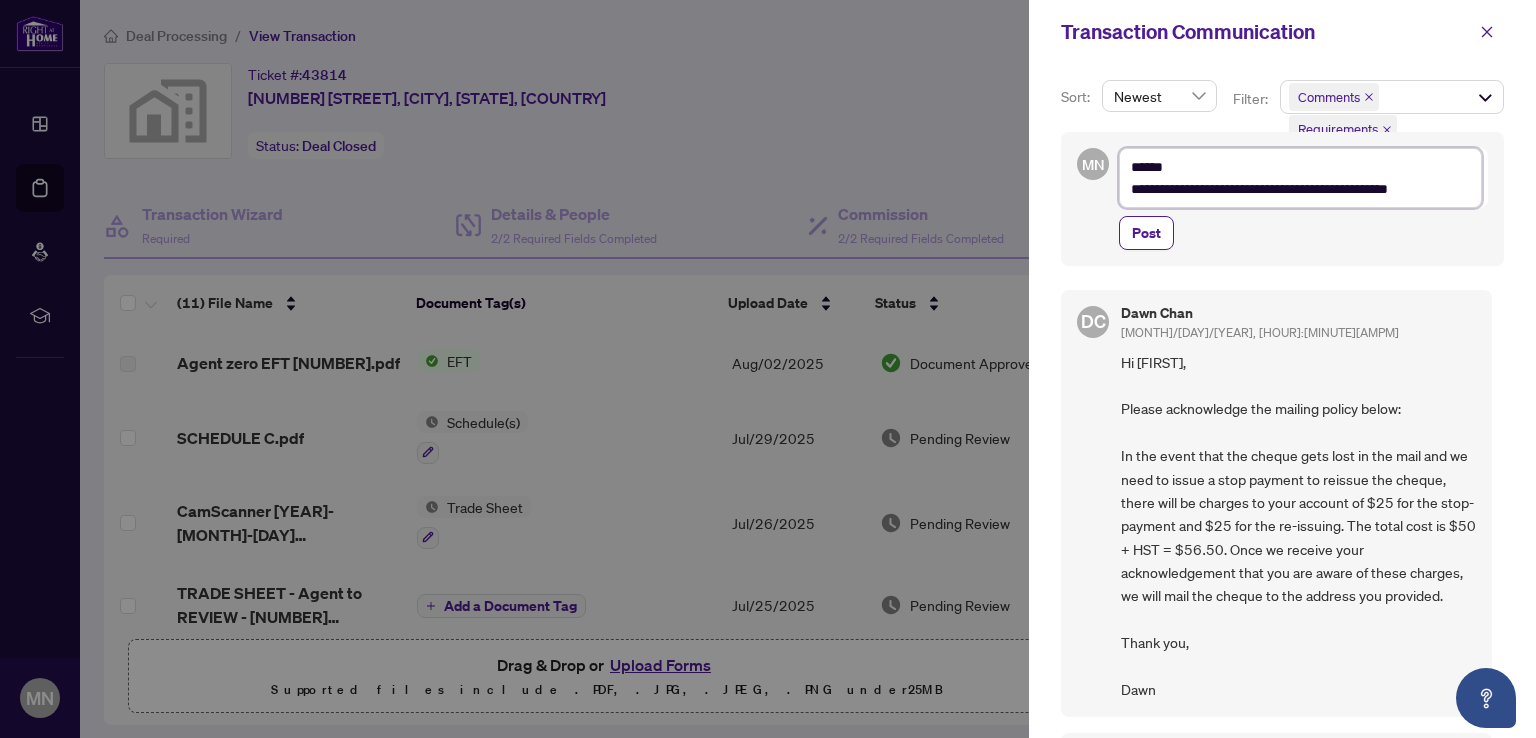 type on "[NAME] [NAME]" 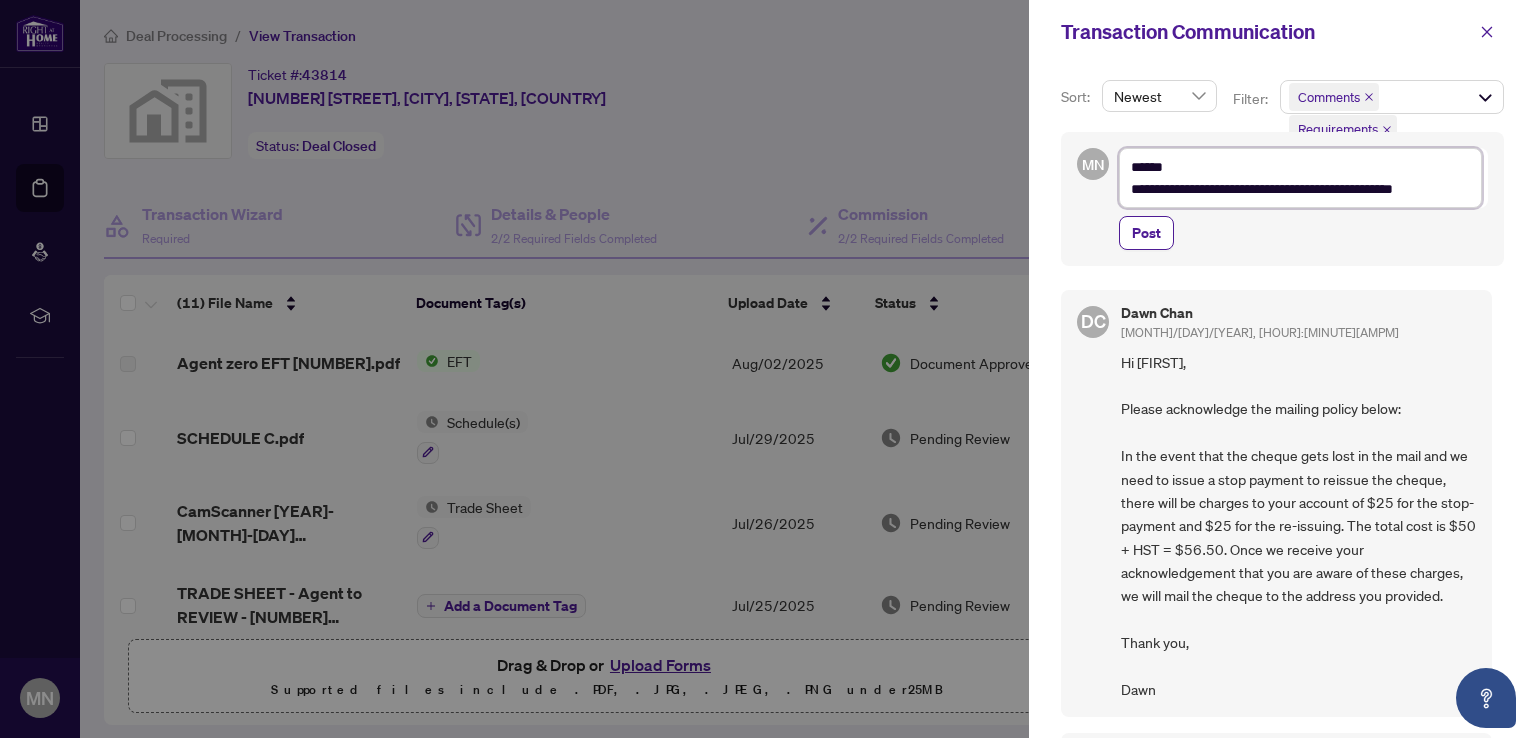 type on "[NAME] [NAME]" 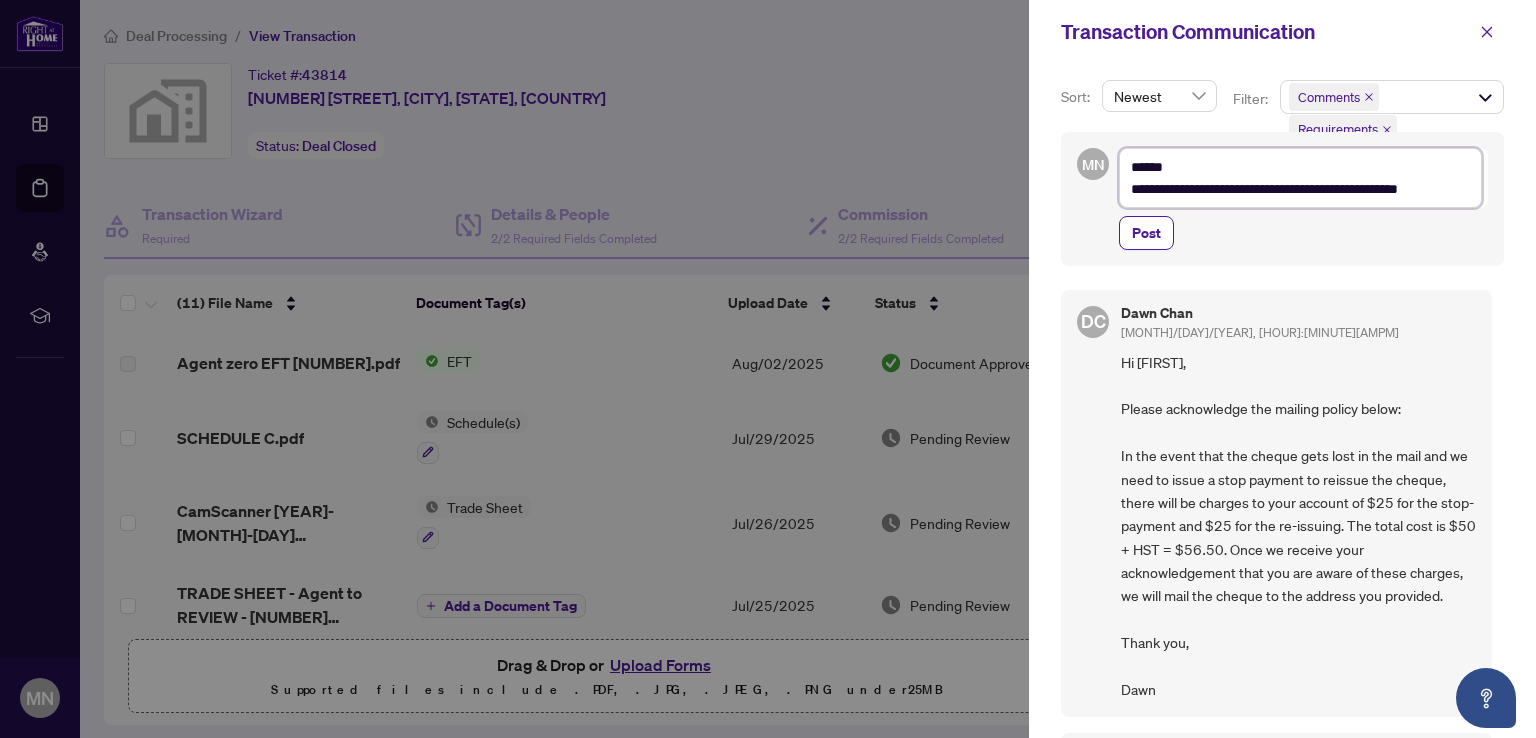 type on "[NAME] [NAME]" 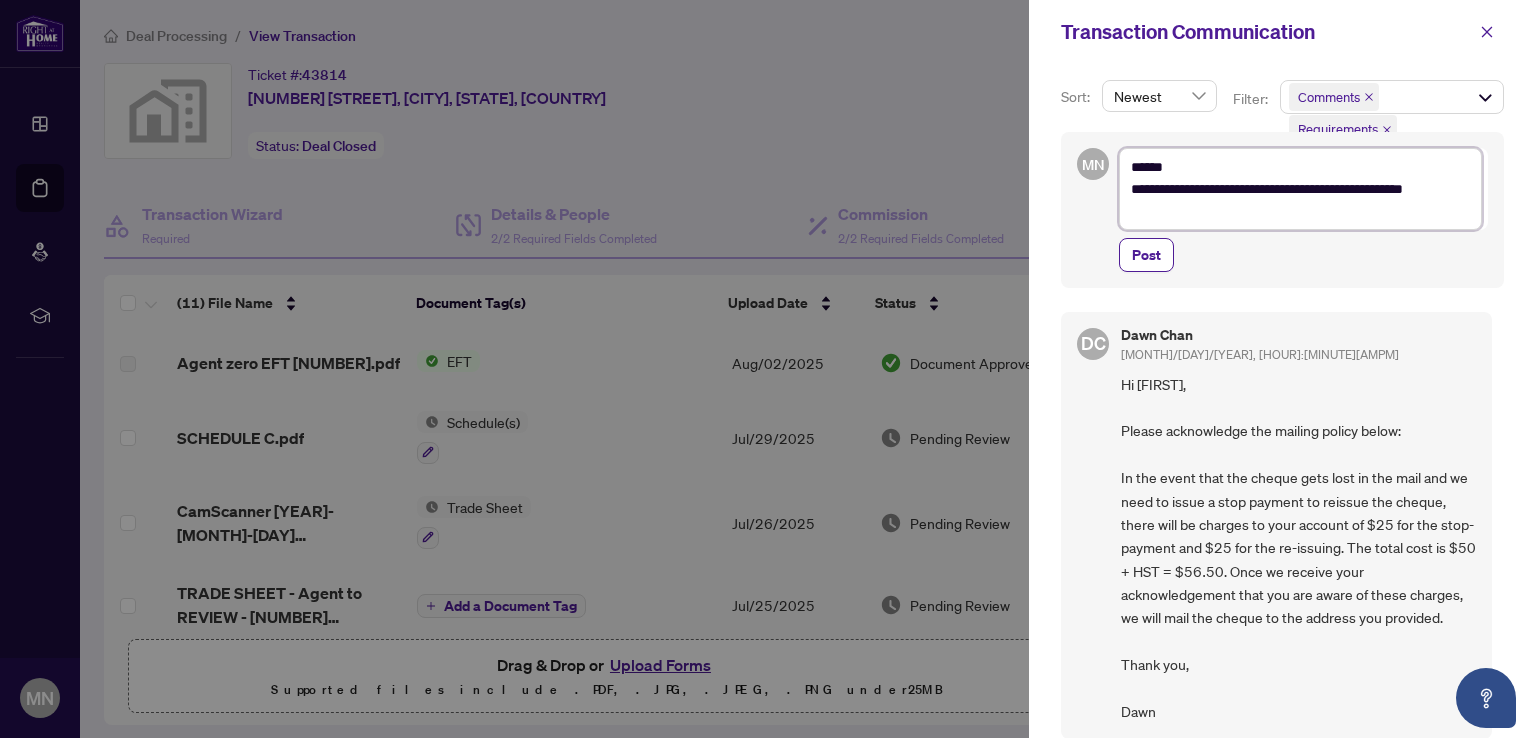 type on "[NAME] [NAME]" 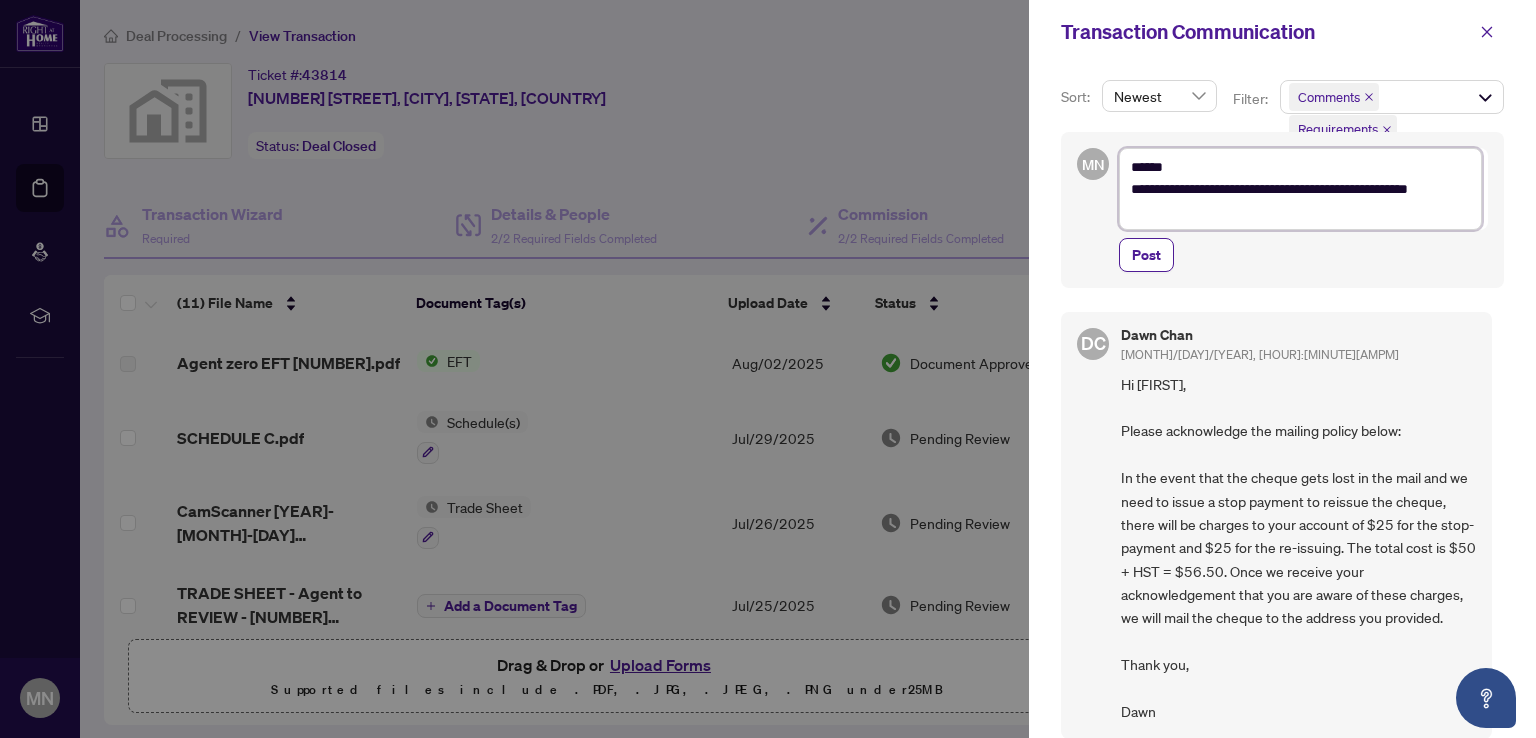 type on "[NAME] [NAME]" 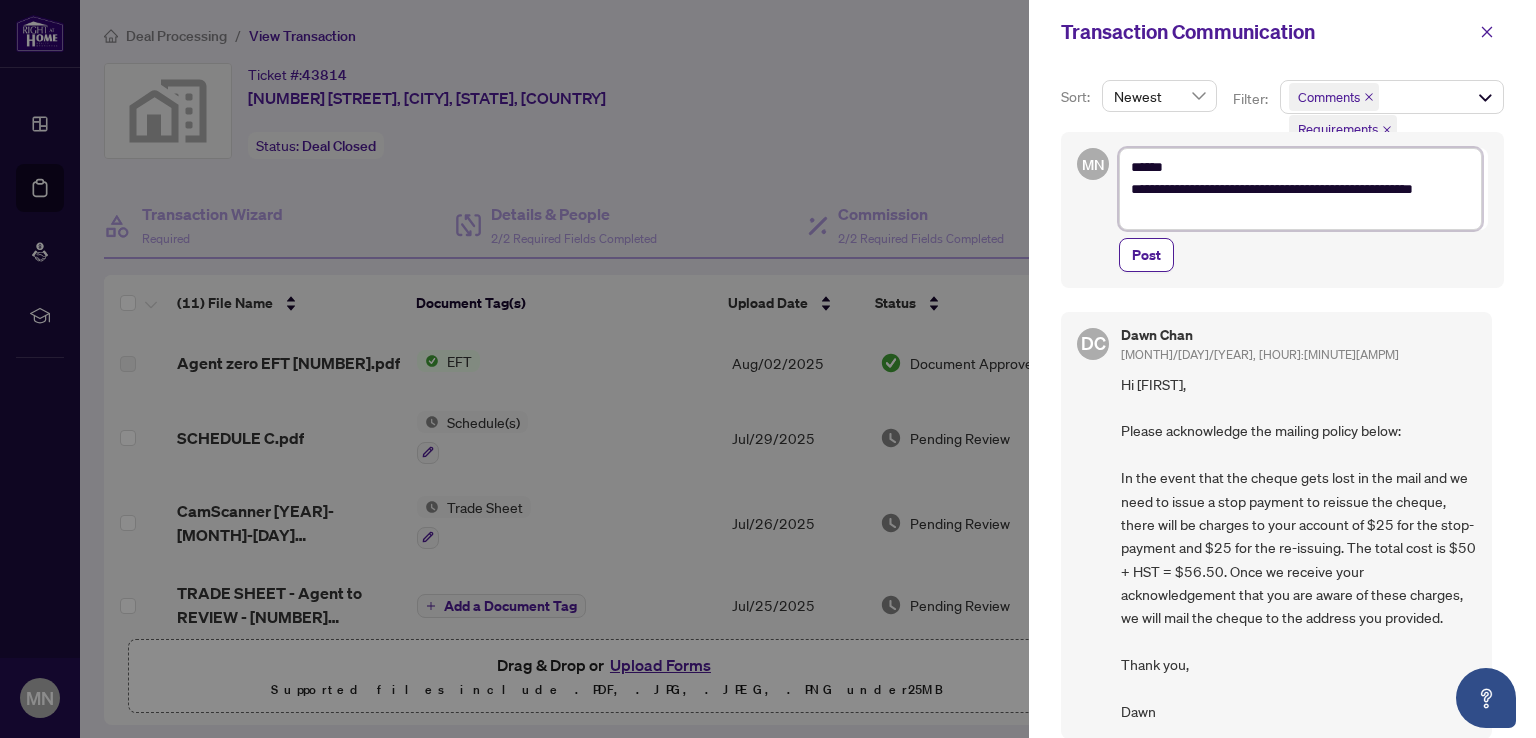 type on "[NAME] [NAME]" 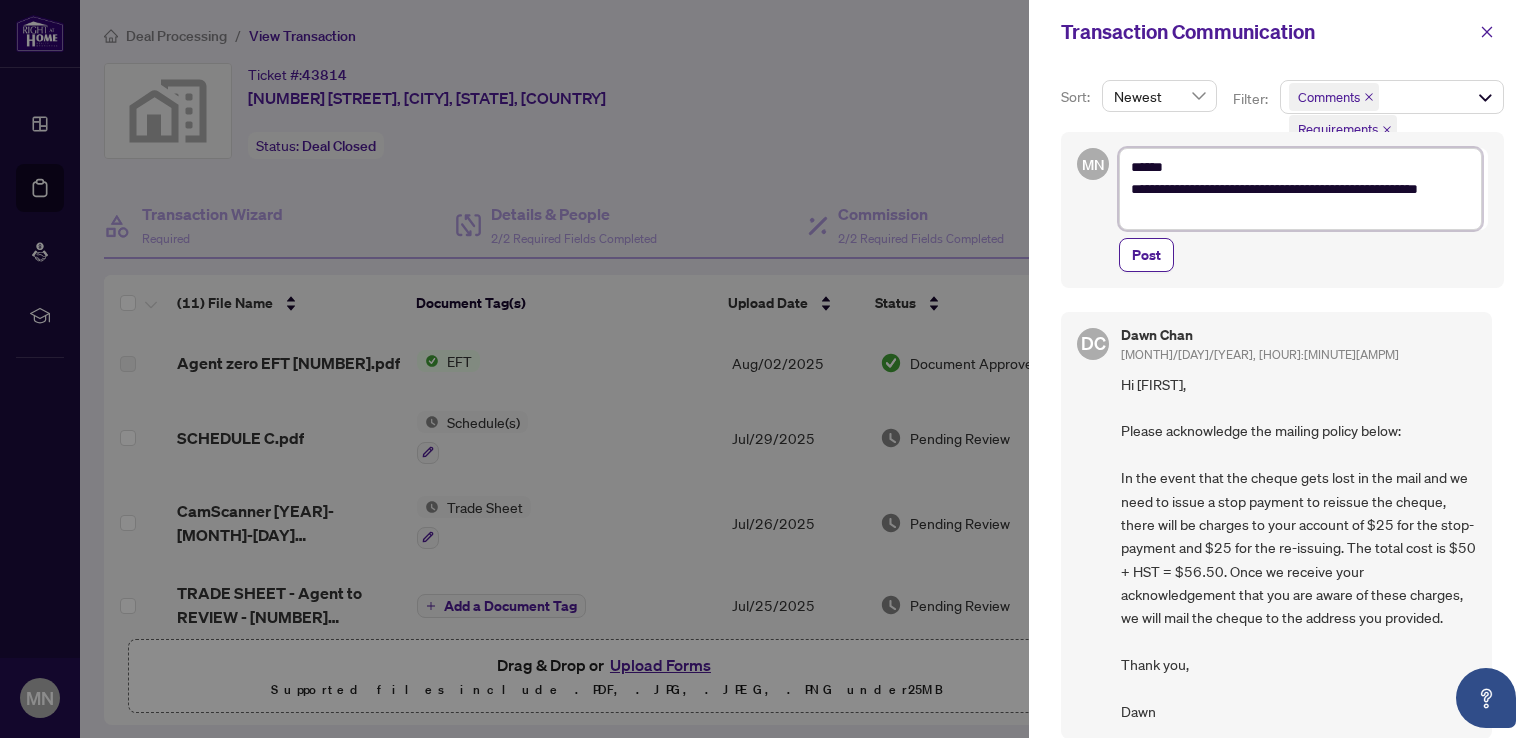 type on "[NAME] [NAME]" 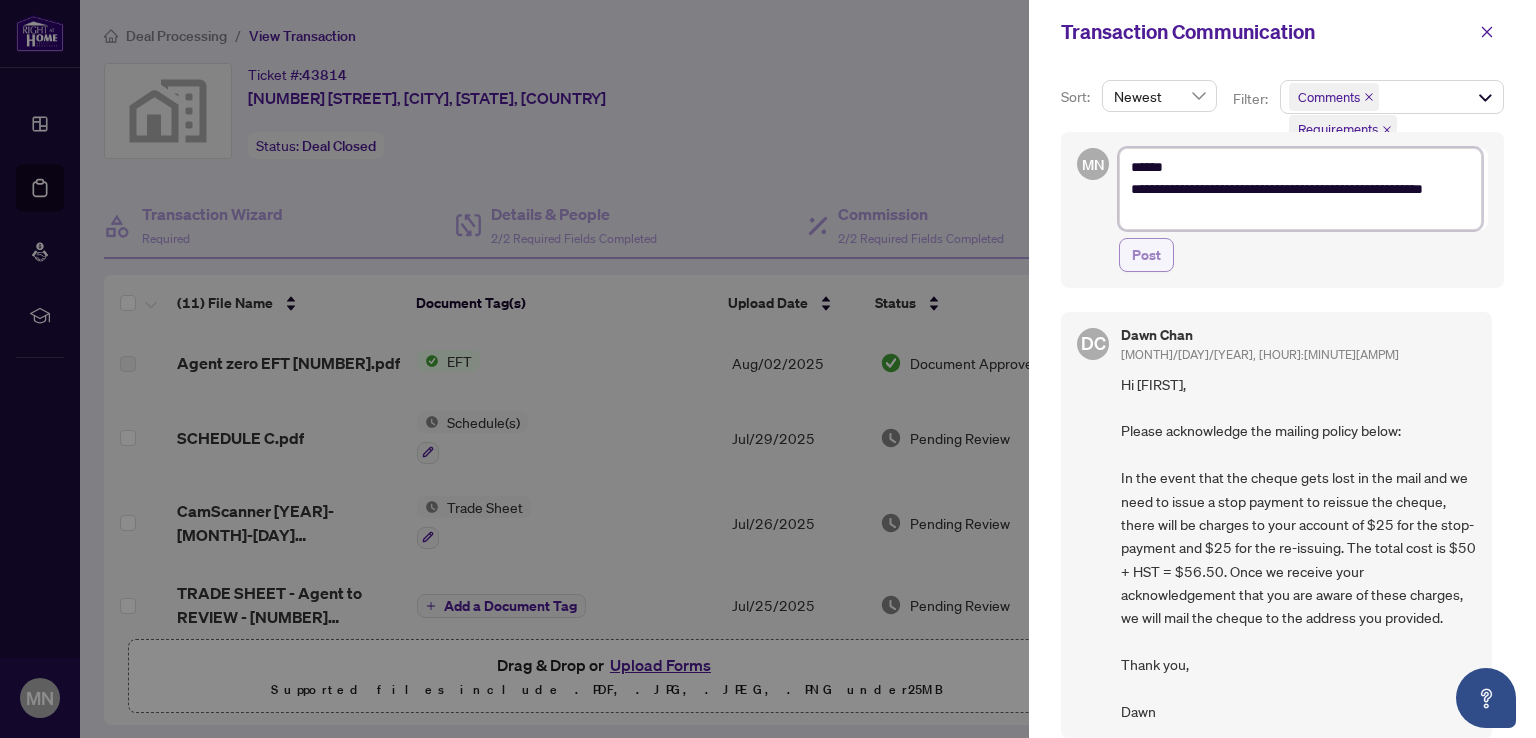 type on "[NAME] [NAME]" 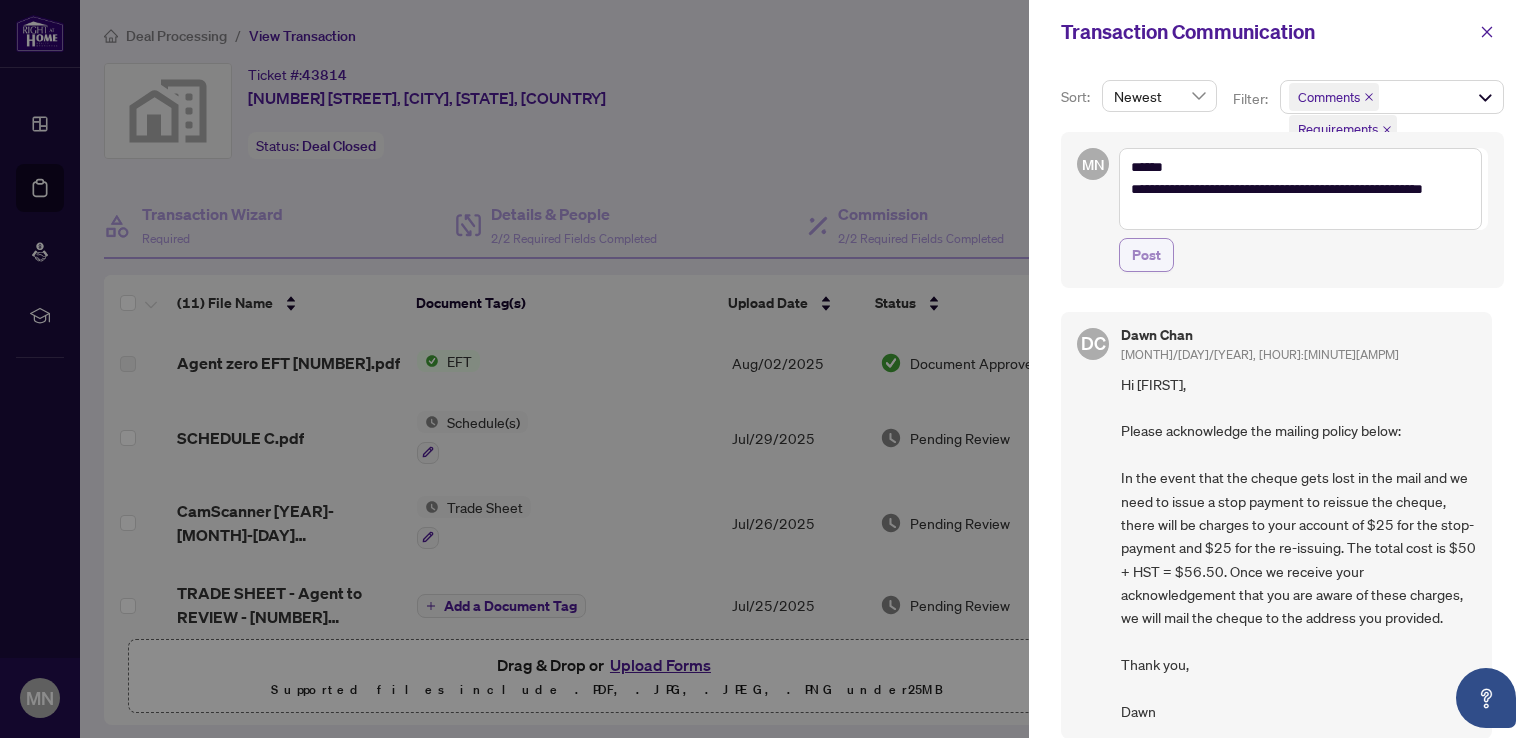click on "Post" at bounding box center (1146, 255) 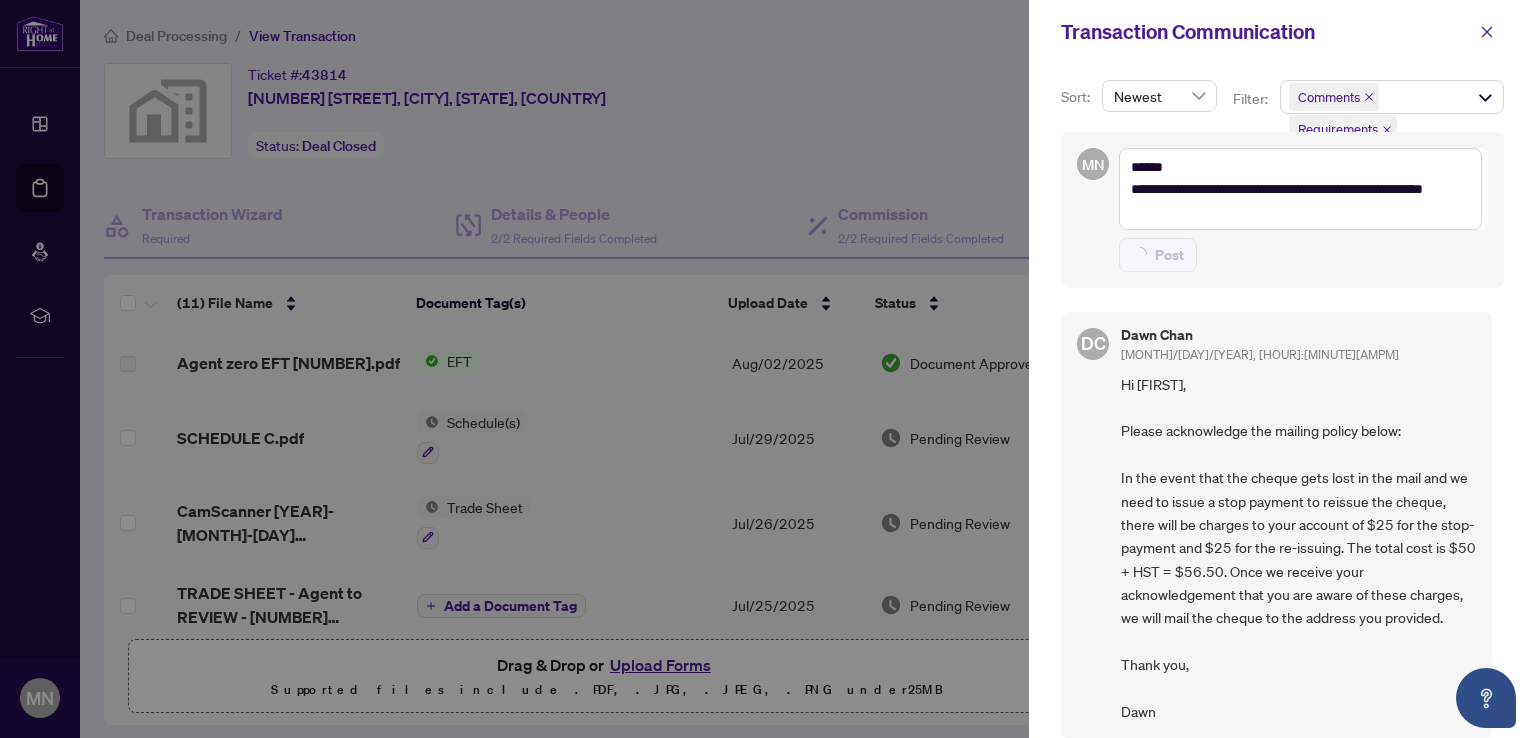 type 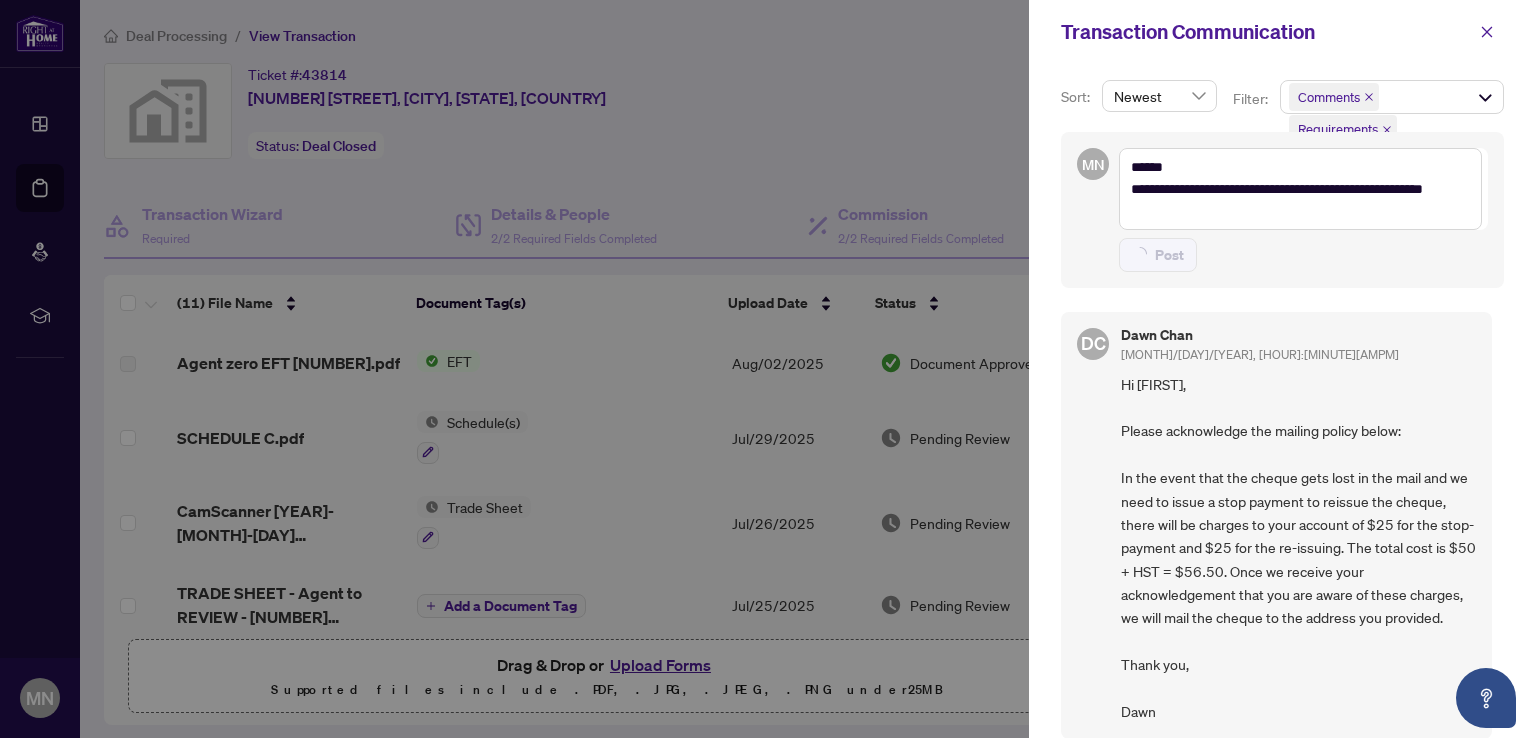 type on "**********" 